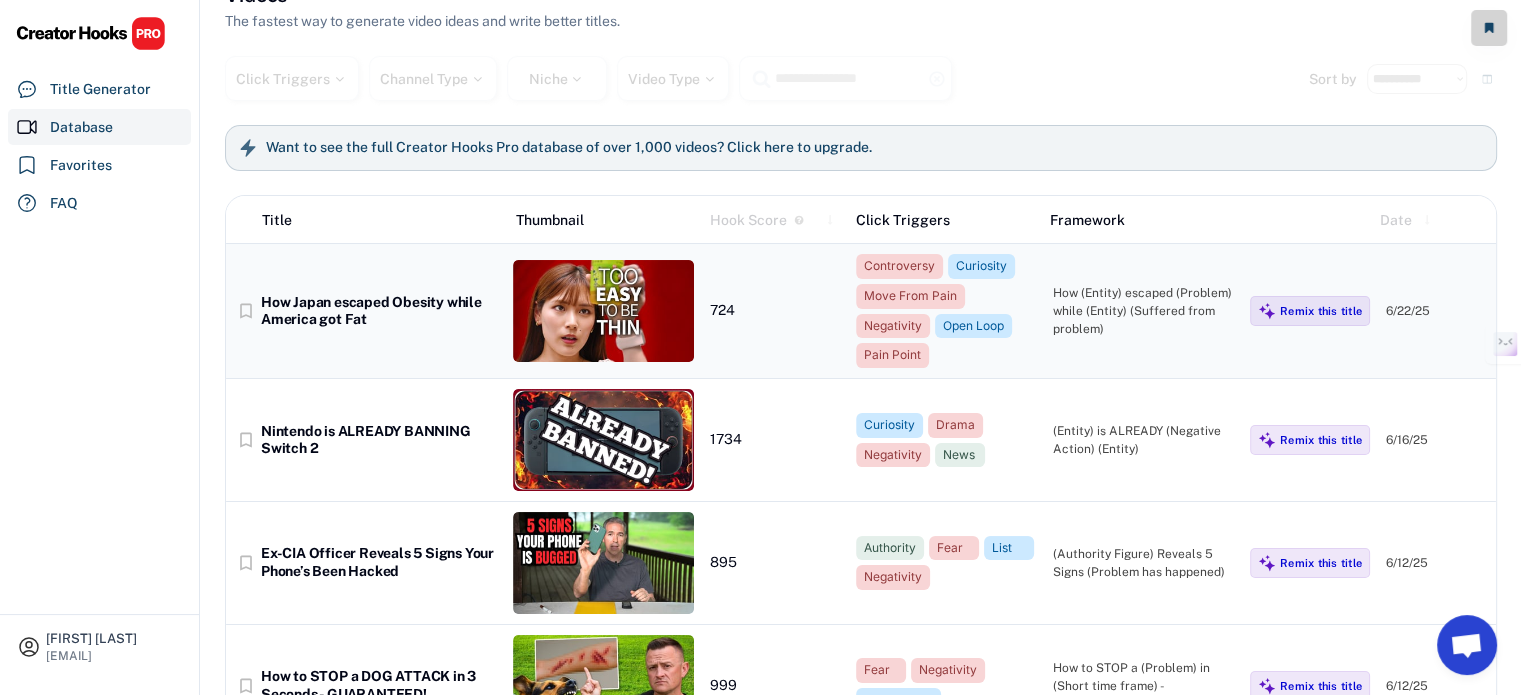 scroll, scrollTop: 0, scrollLeft: 0, axis: both 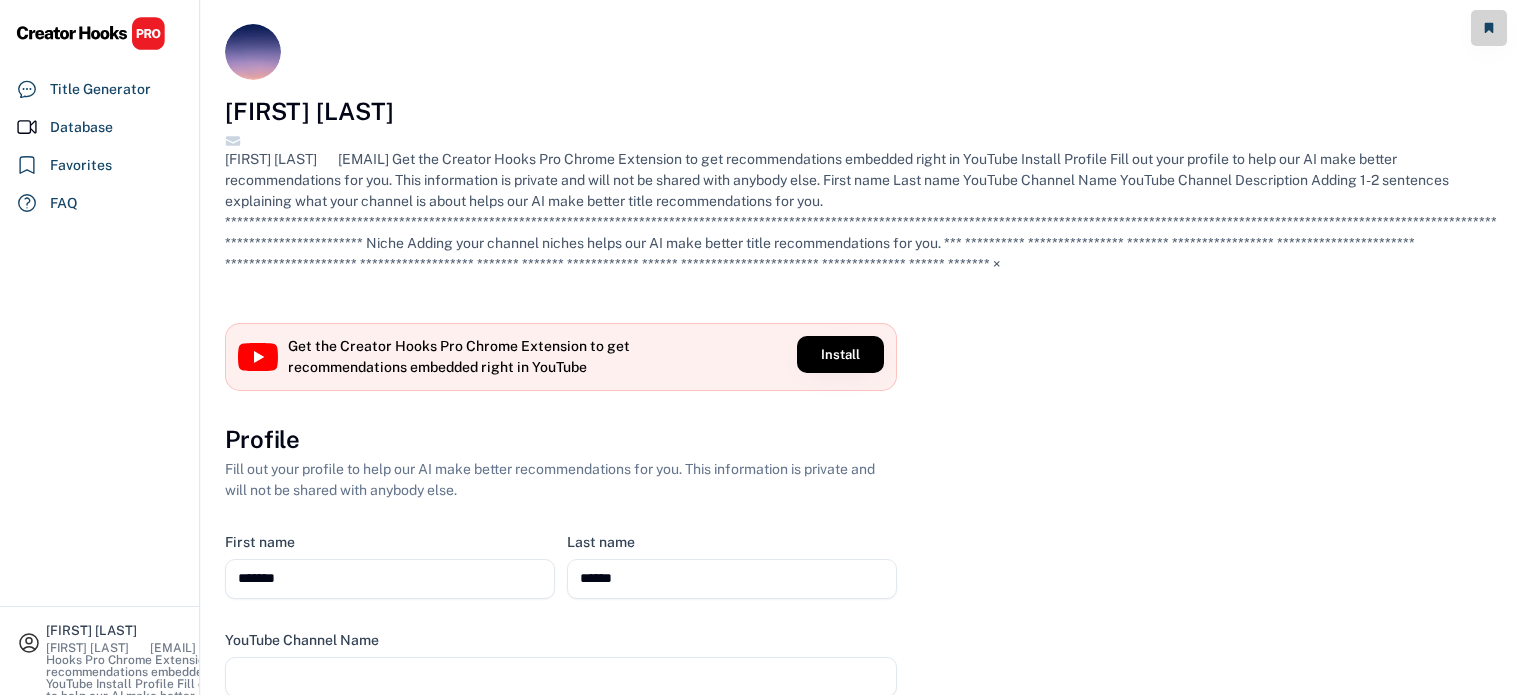 select 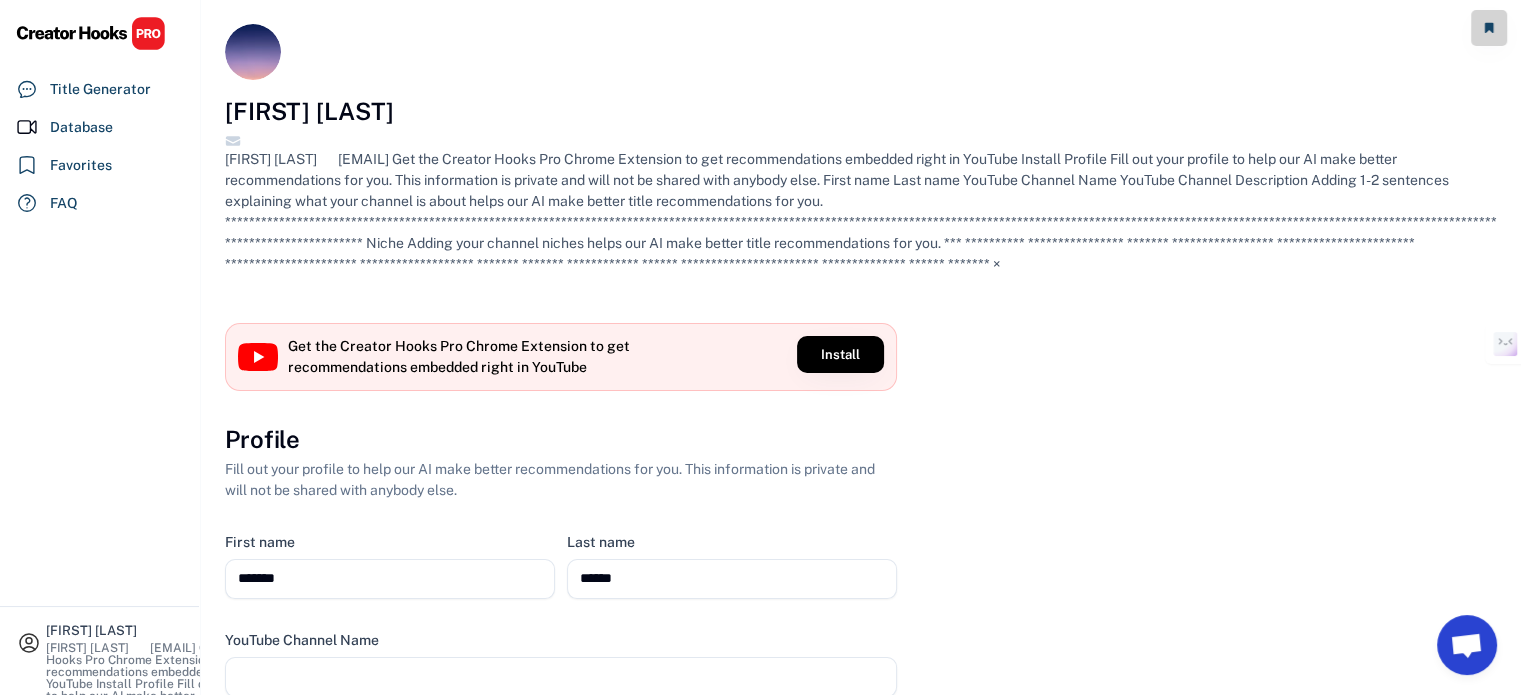 click at bounding box center [561, 677] 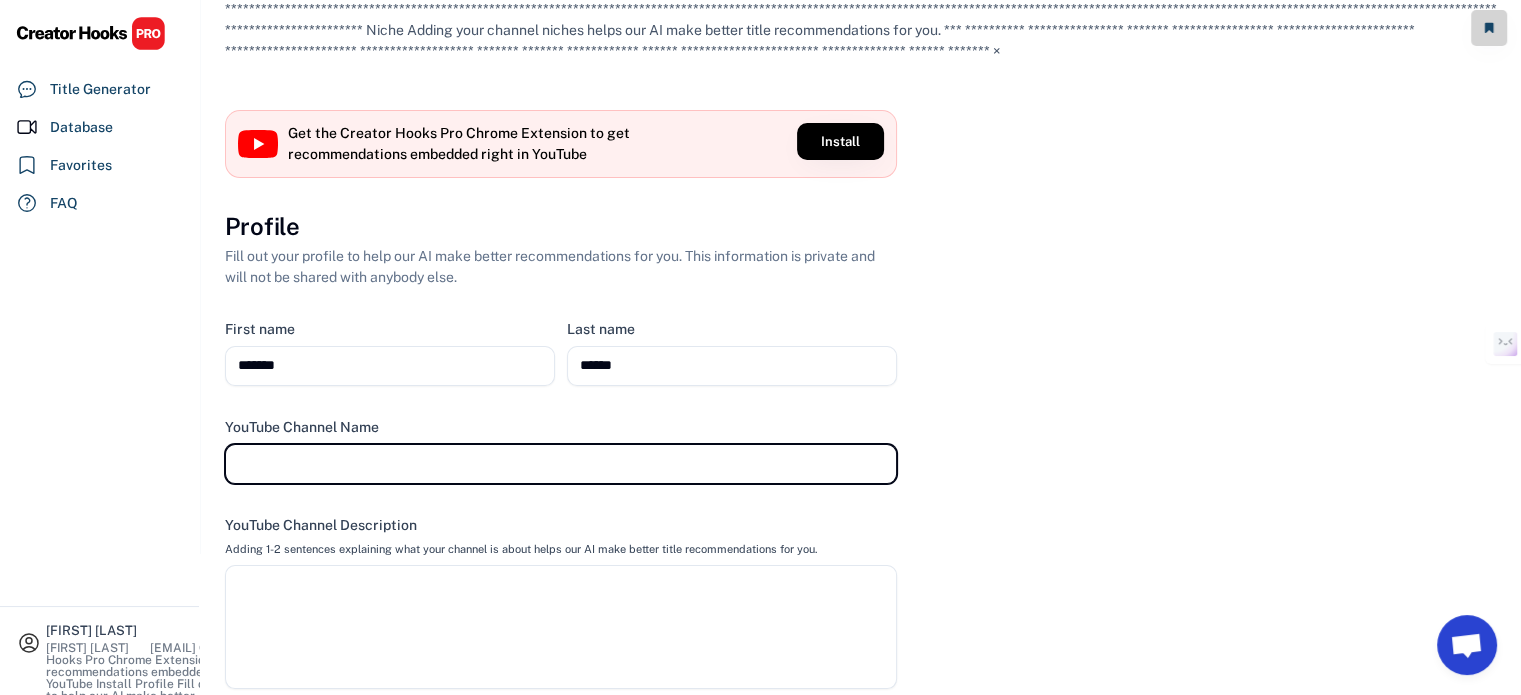 scroll, scrollTop: 200, scrollLeft: 0, axis: vertical 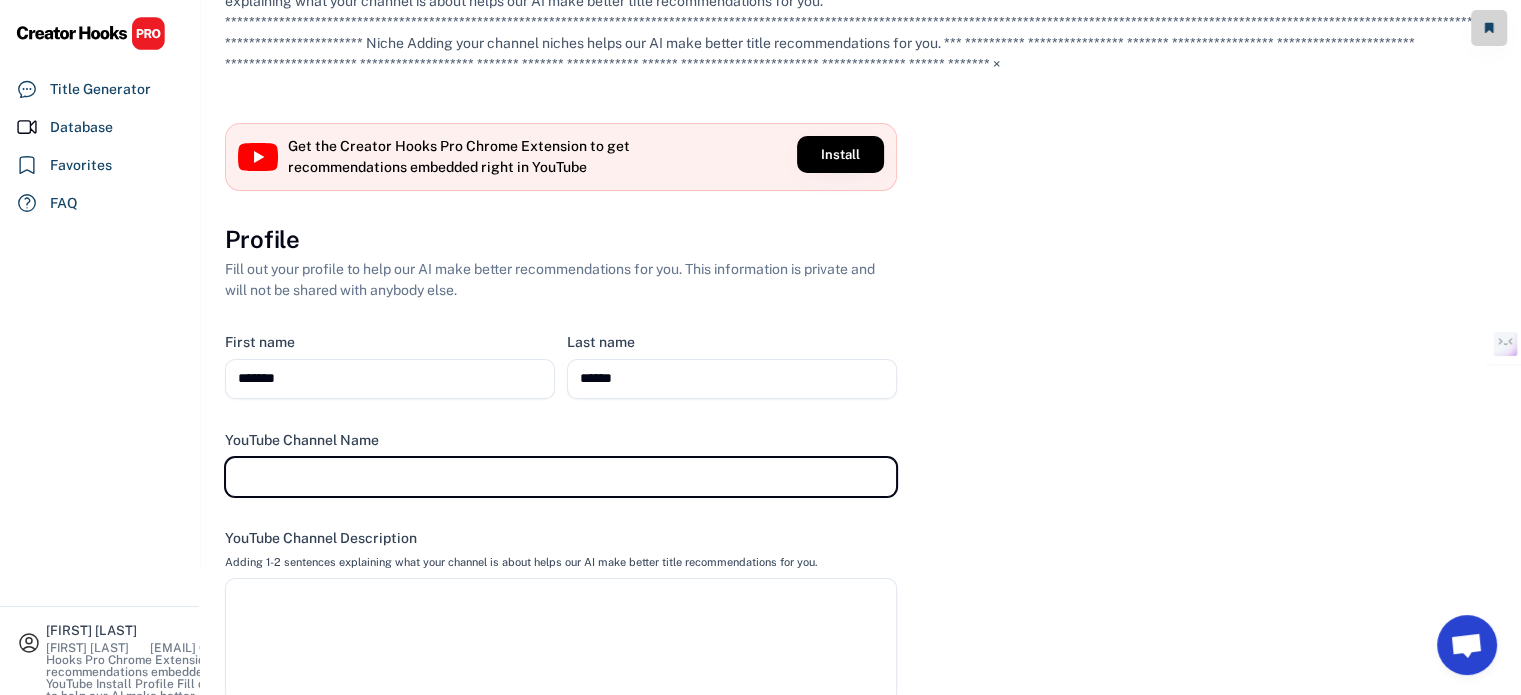 click at bounding box center [561, 477] 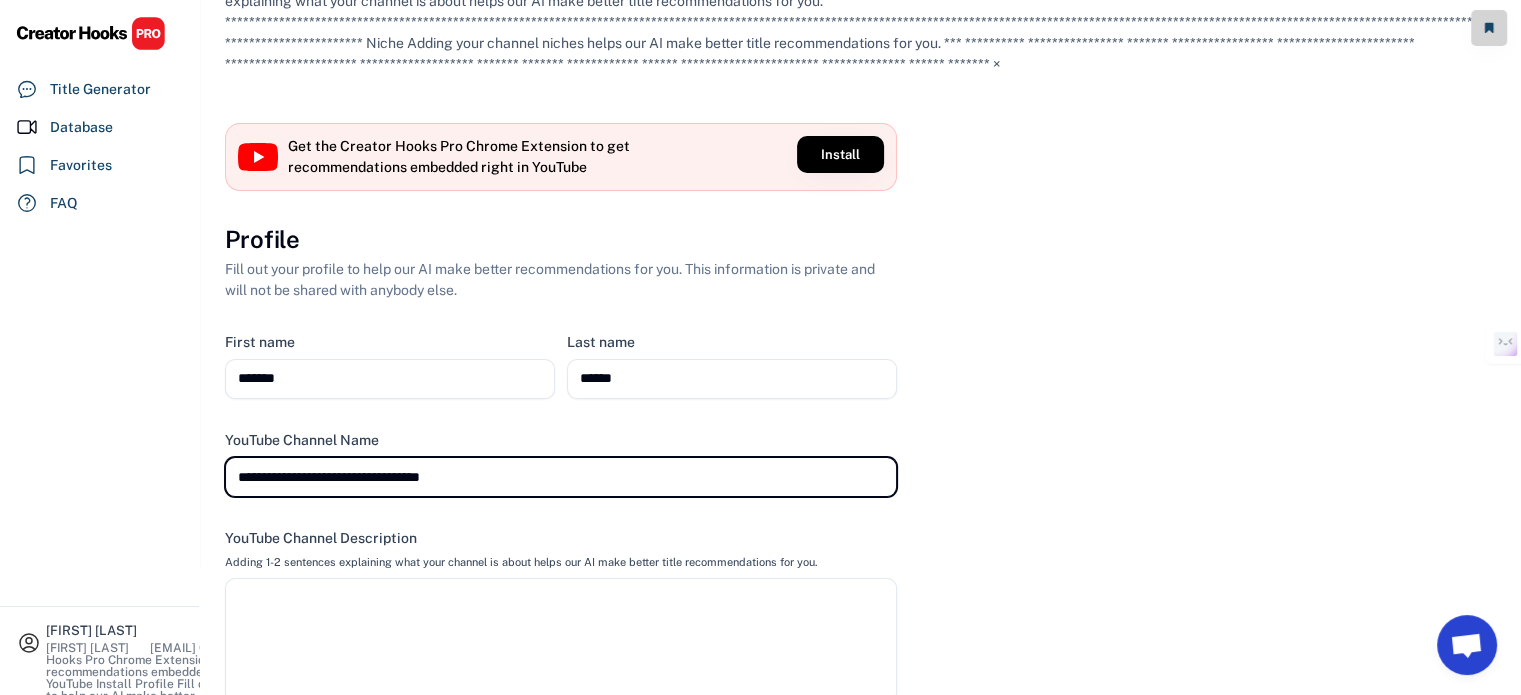 type on "**********" 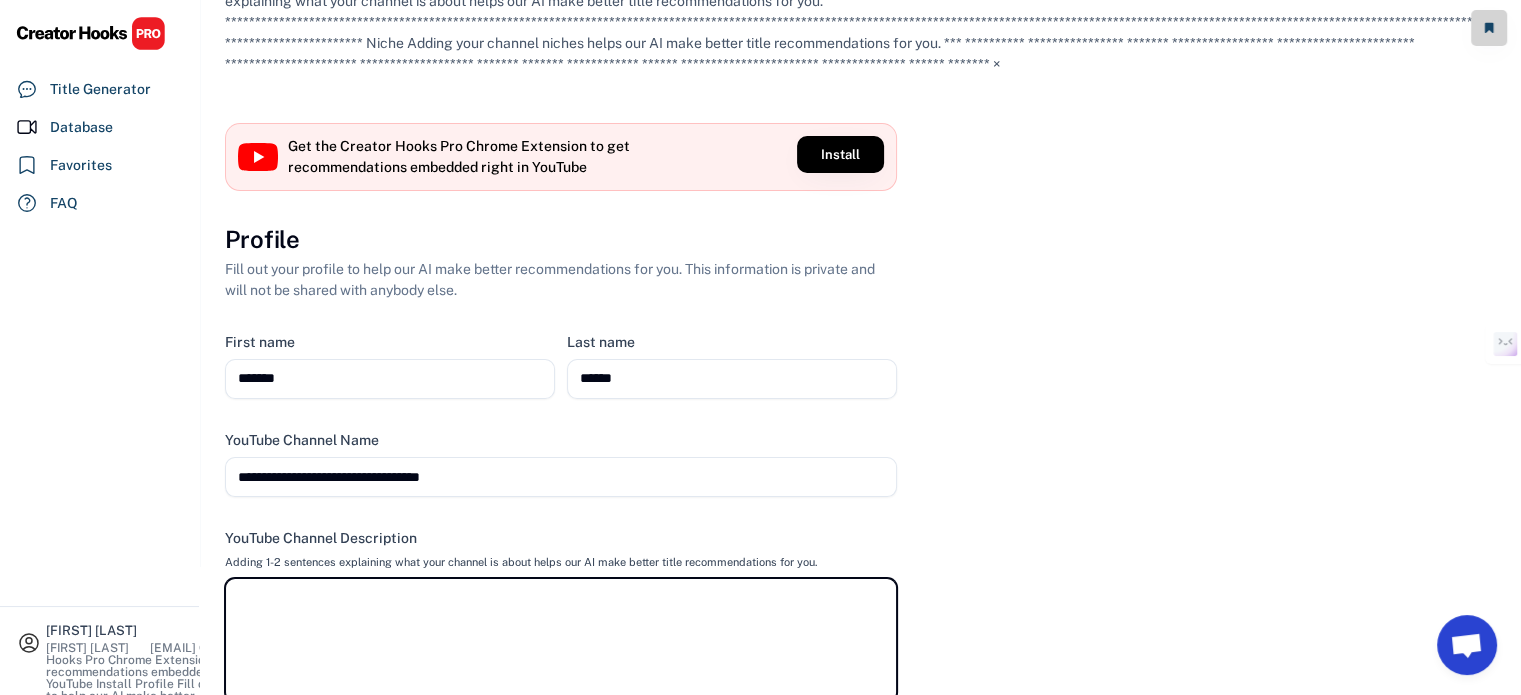 click at bounding box center (561, 640) 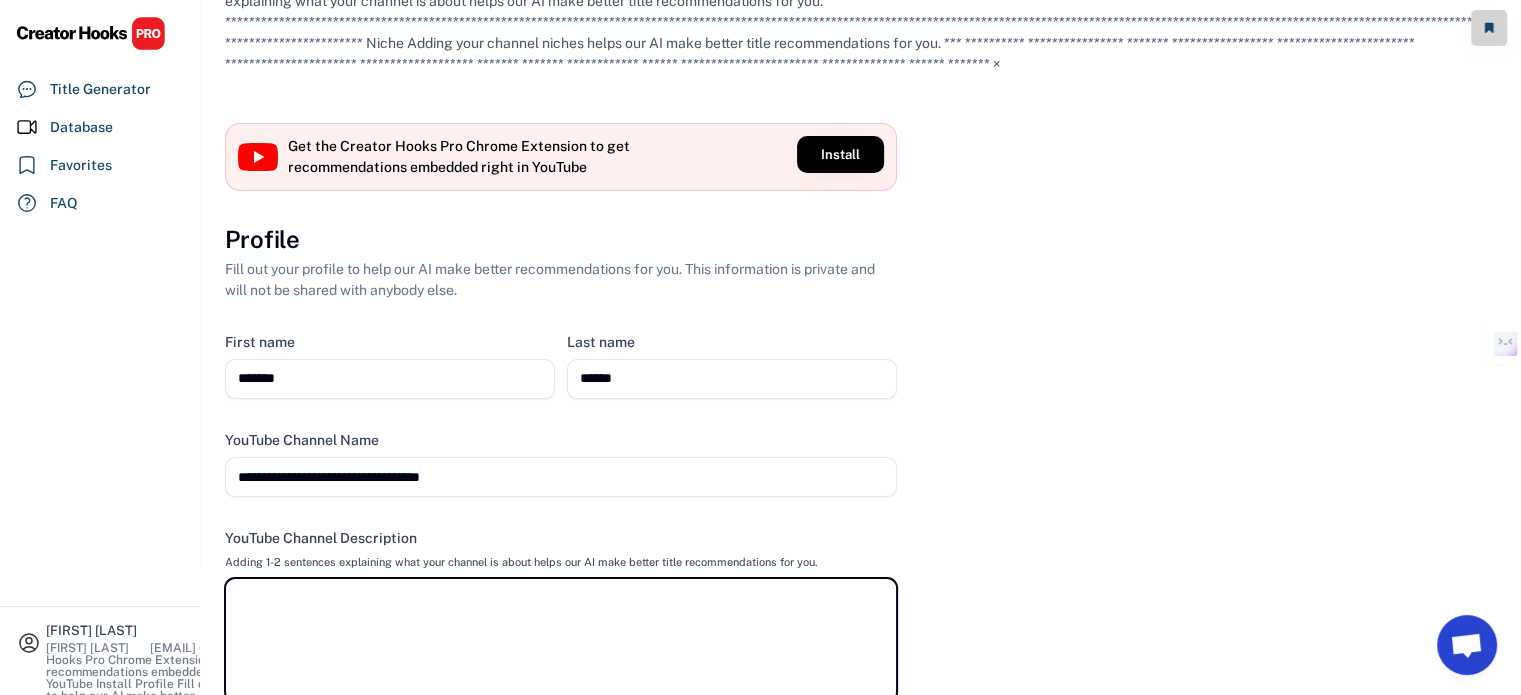 select 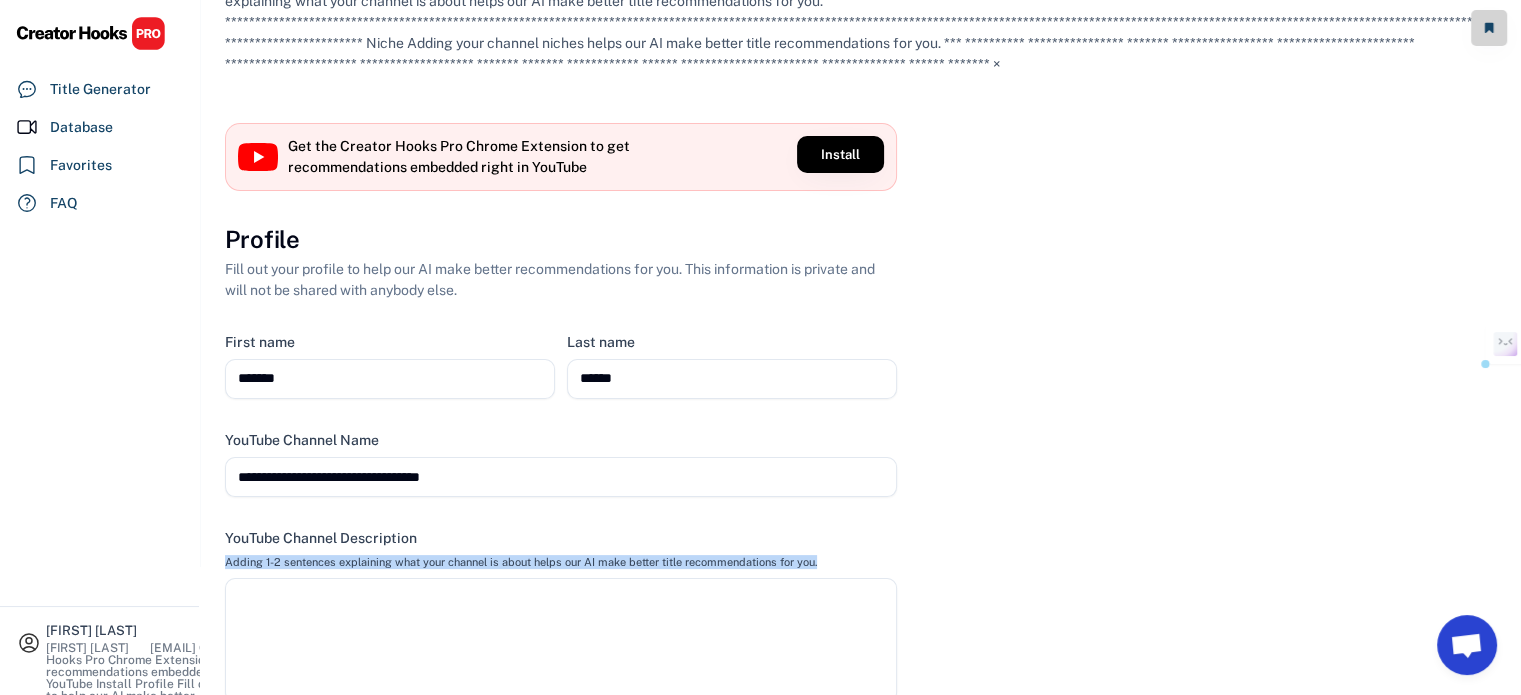 drag, startPoint x: 225, startPoint y: 368, endPoint x: 761, endPoint y: 362, distance: 536.03357 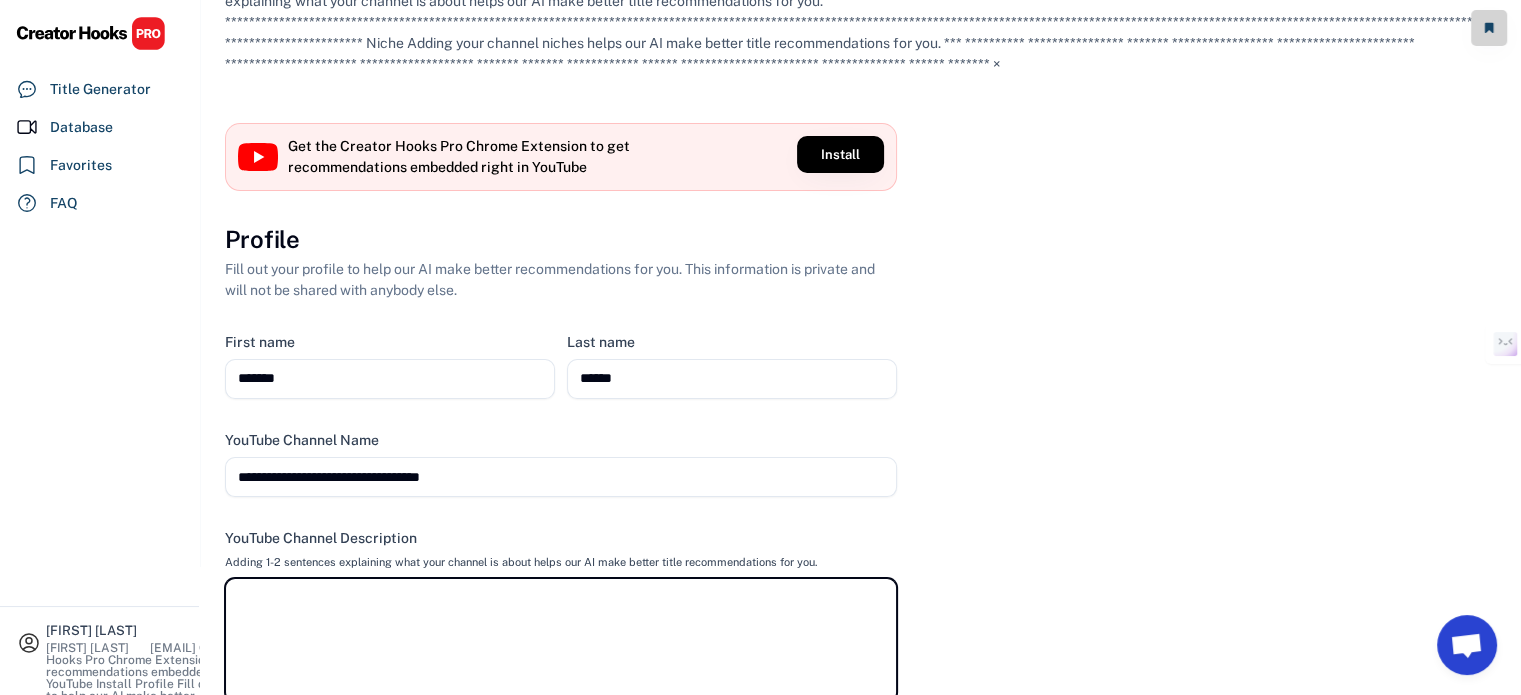 click at bounding box center (561, 640) 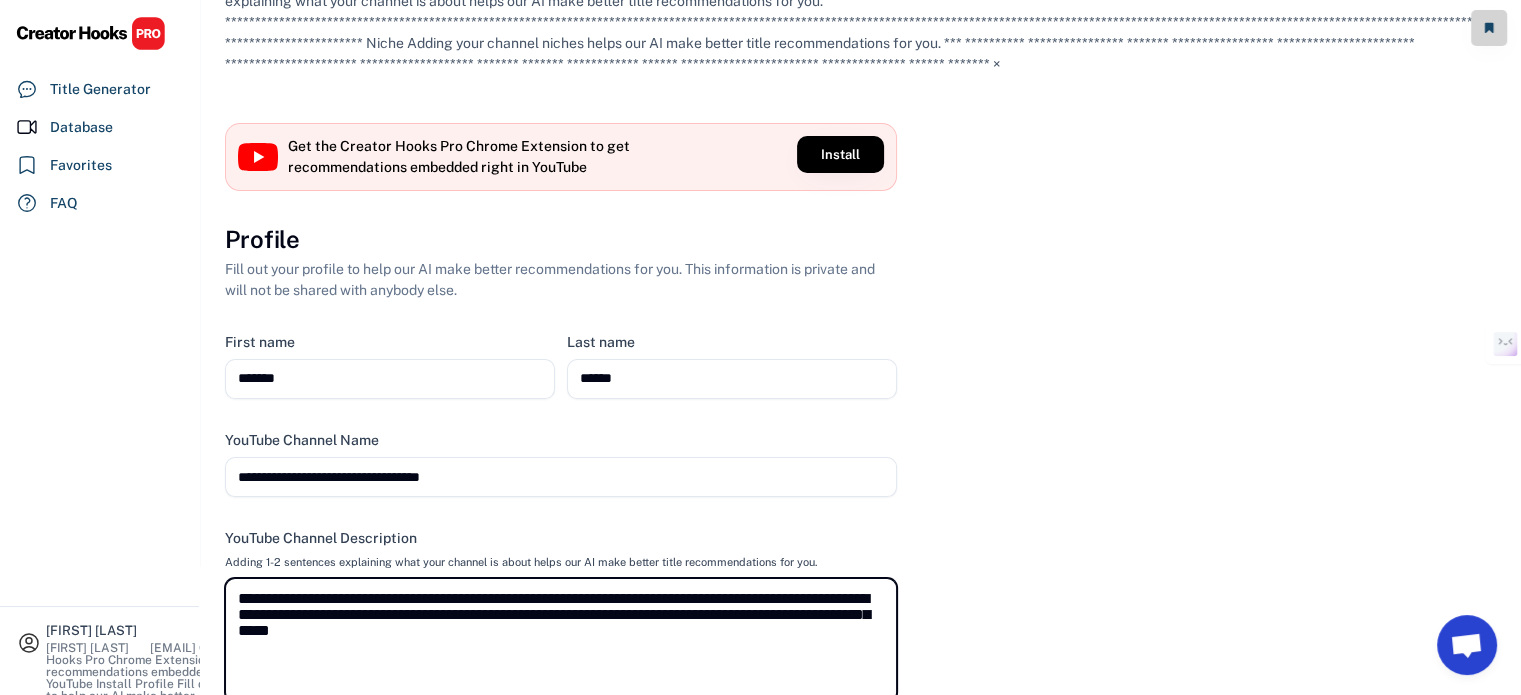 click on "**********" at bounding box center (561, 640) 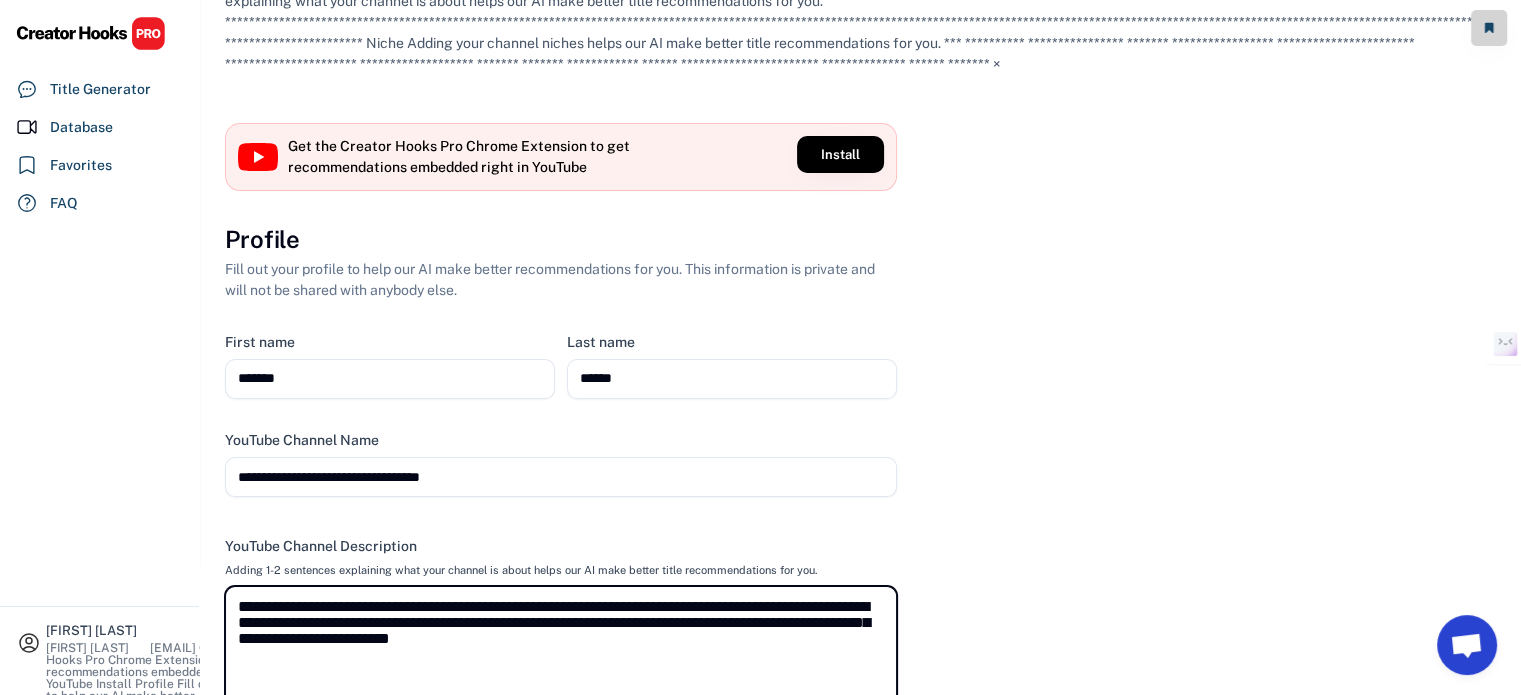 click on "**********" at bounding box center (561, 648) 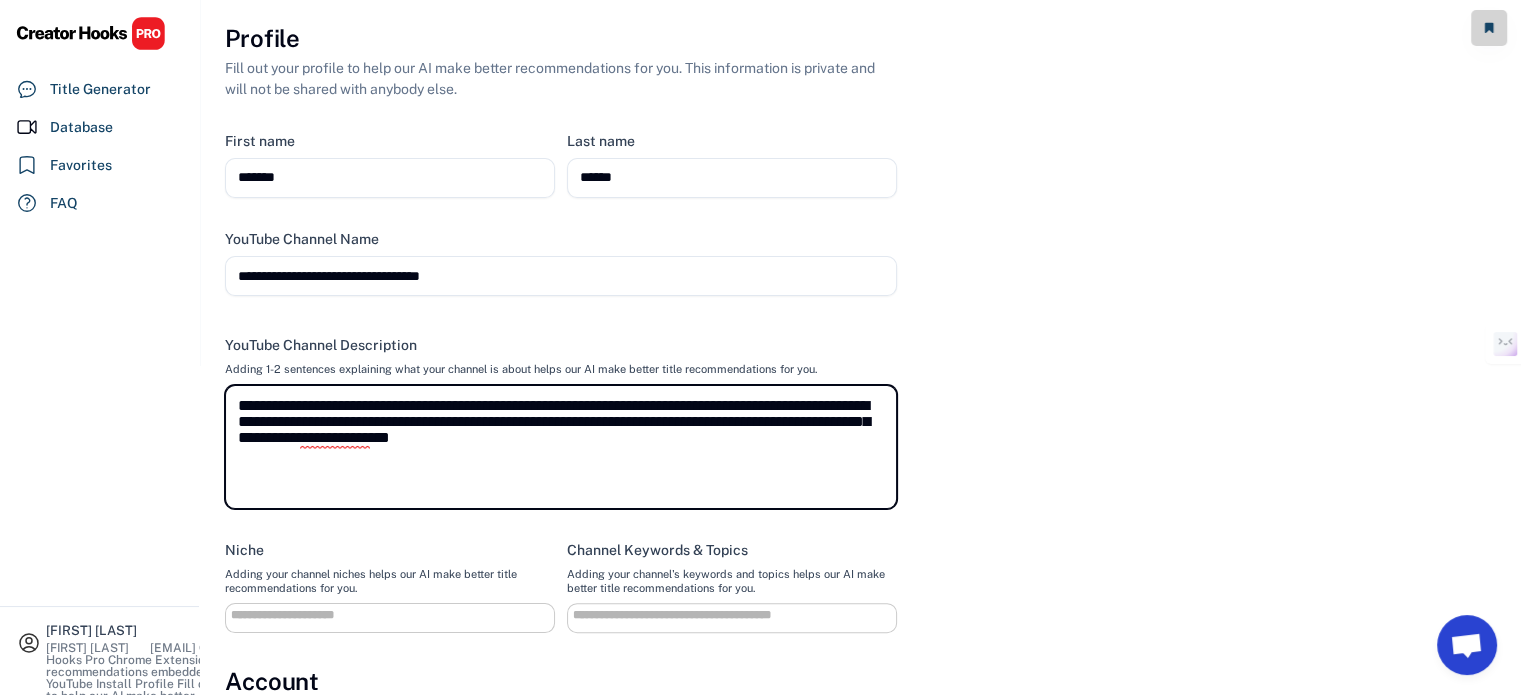 scroll, scrollTop: 500, scrollLeft: 0, axis: vertical 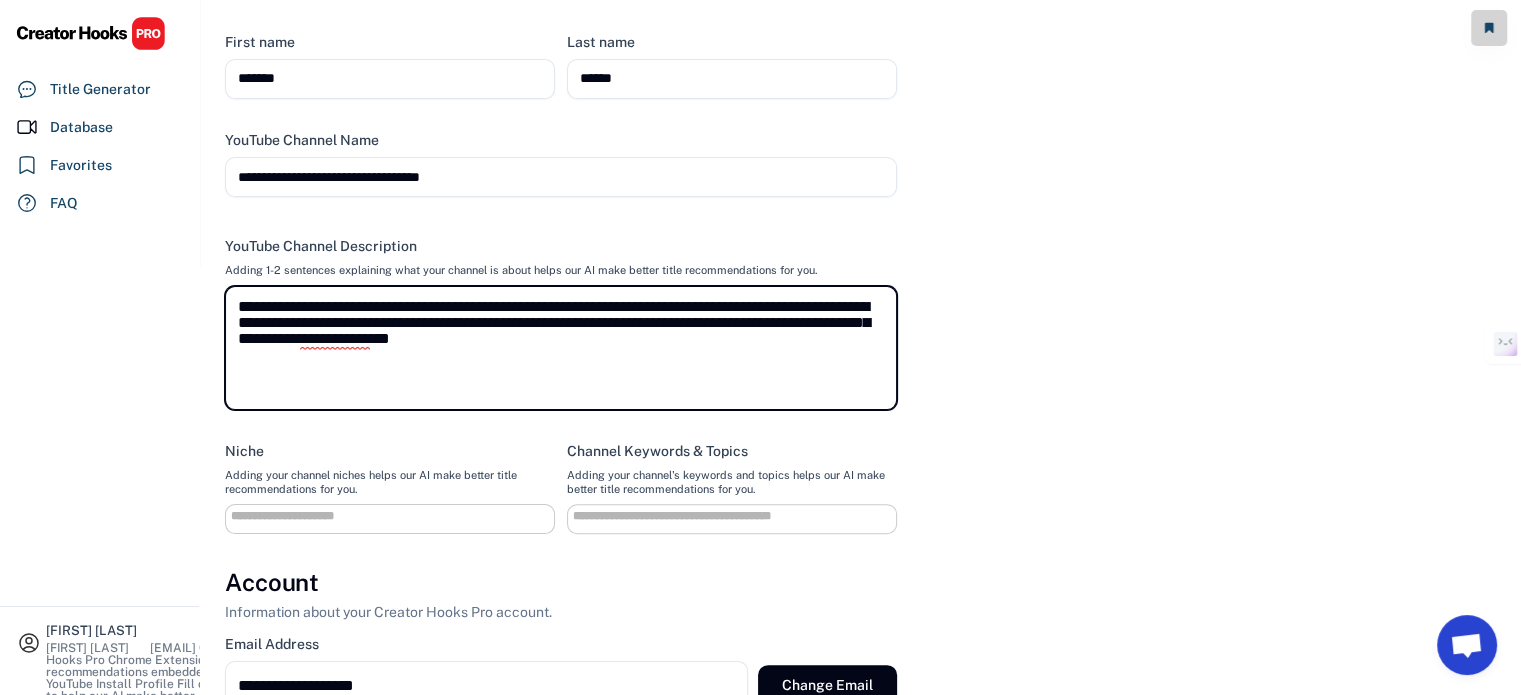 type on "**********" 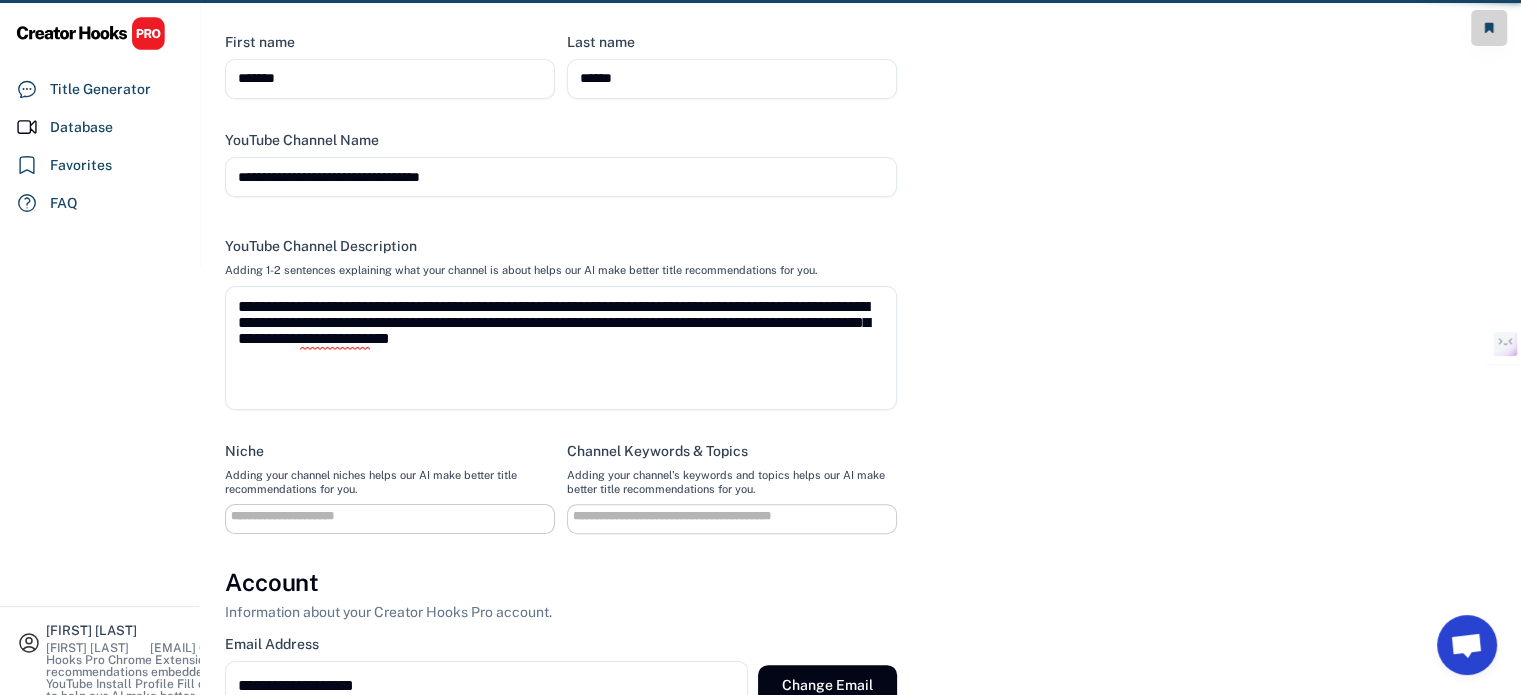 select 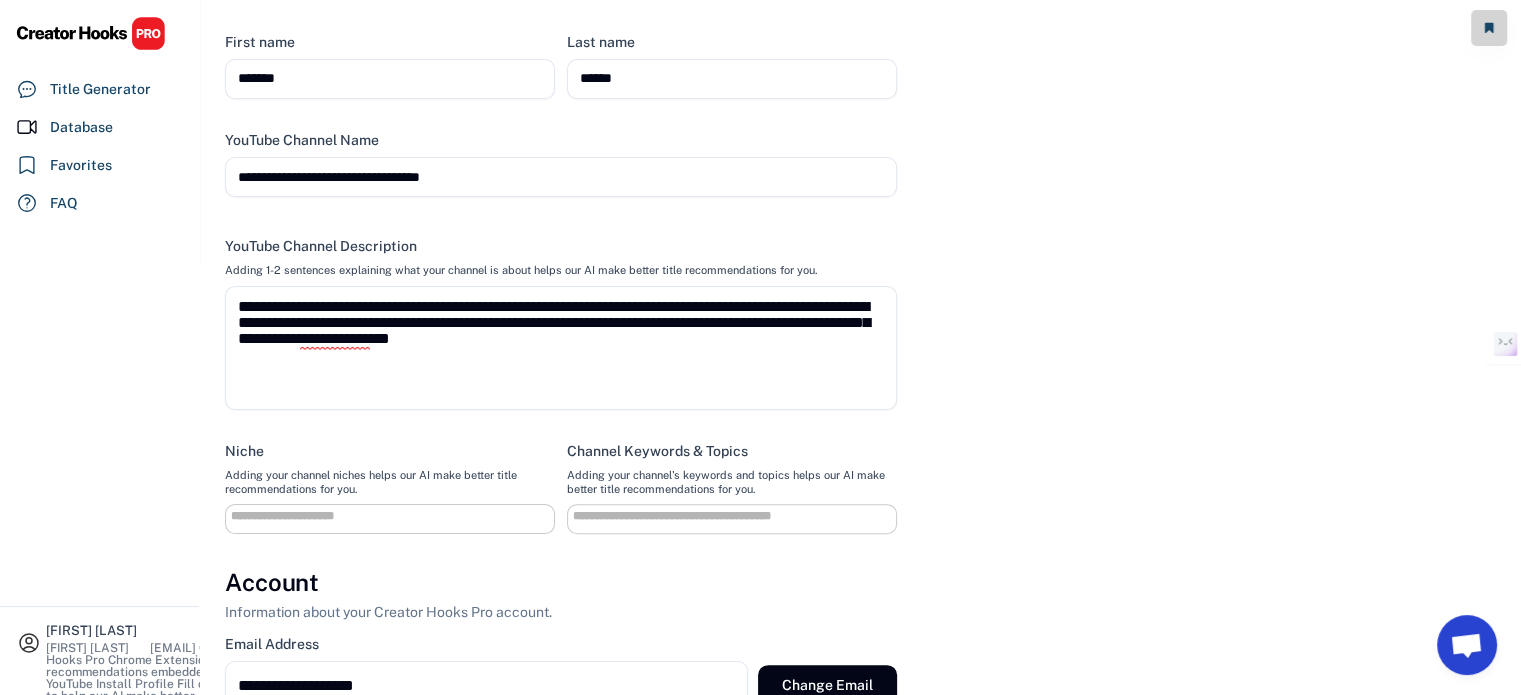 click at bounding box center (395, 516) 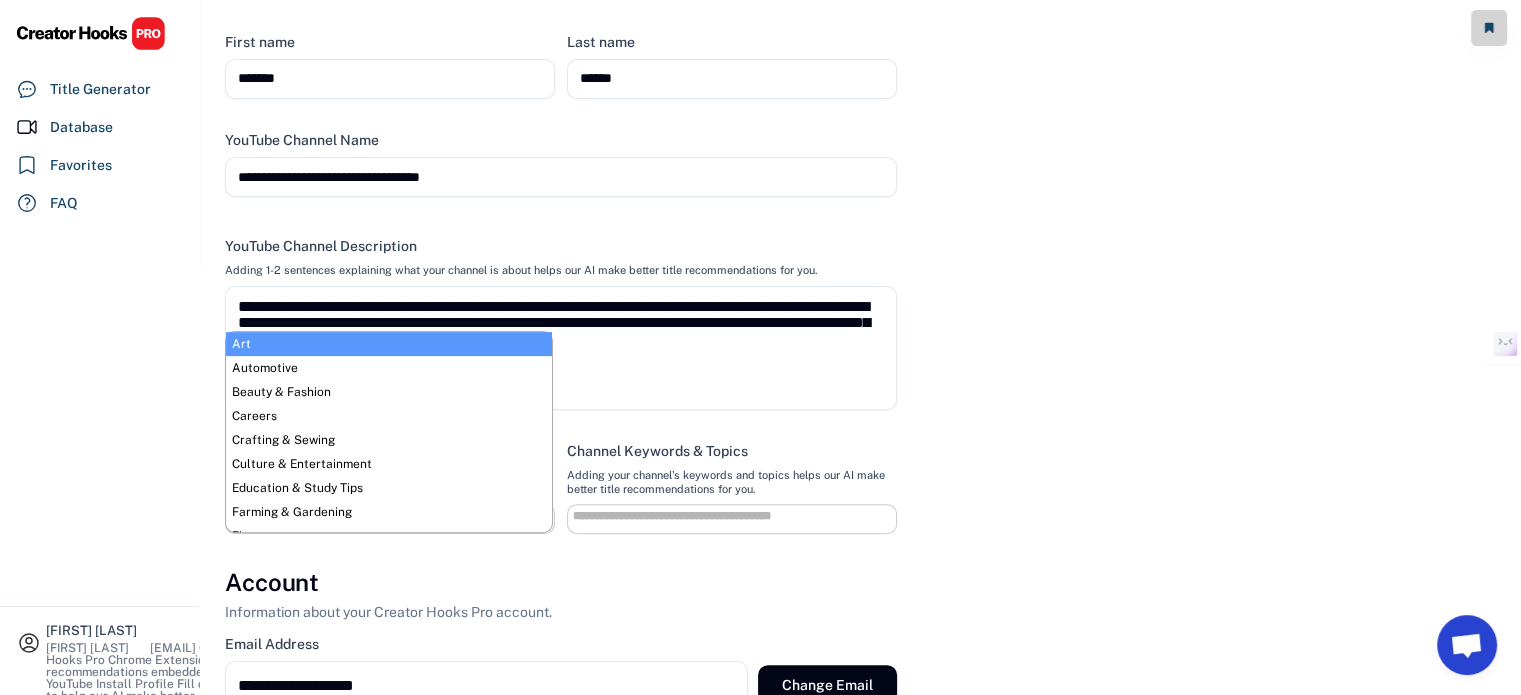 paste on "**********" 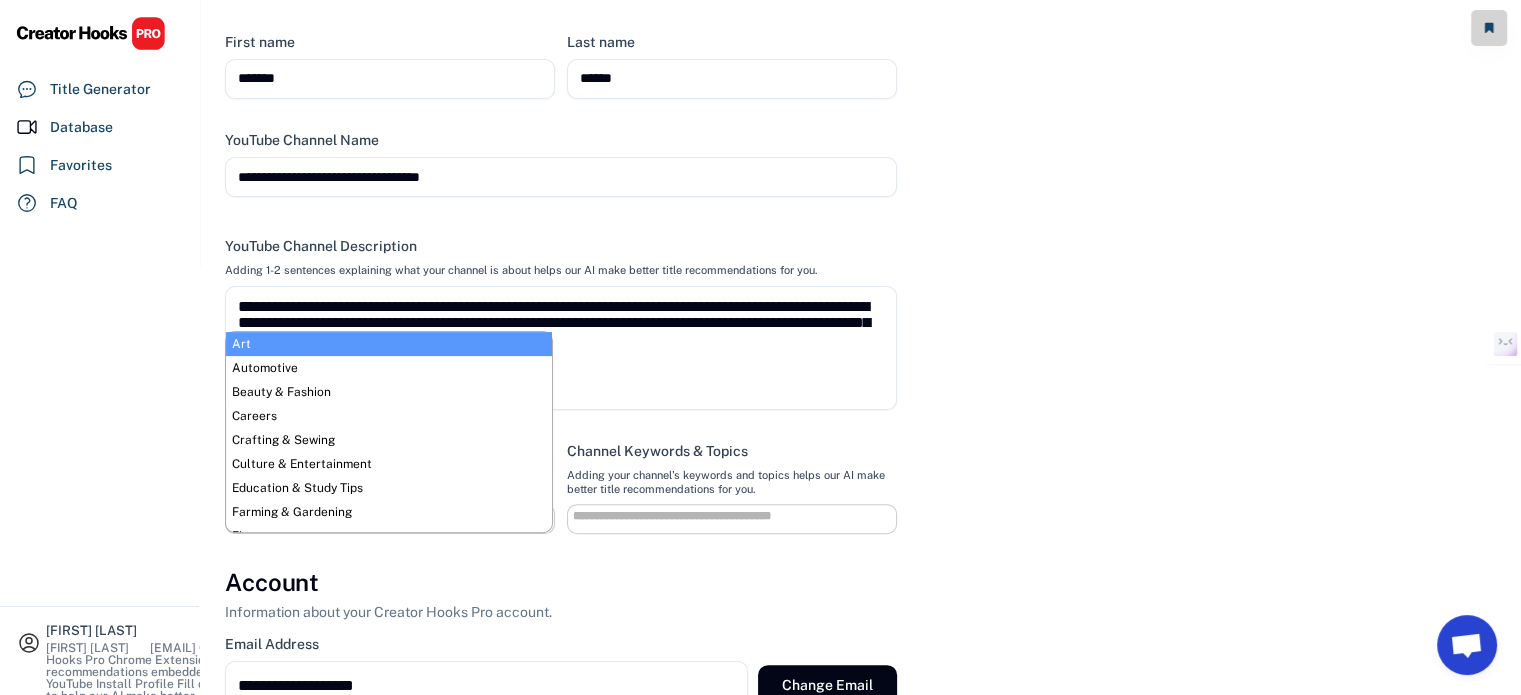 scroll, scrollTop: 0, scrollLeft: 6, axis: horizontal 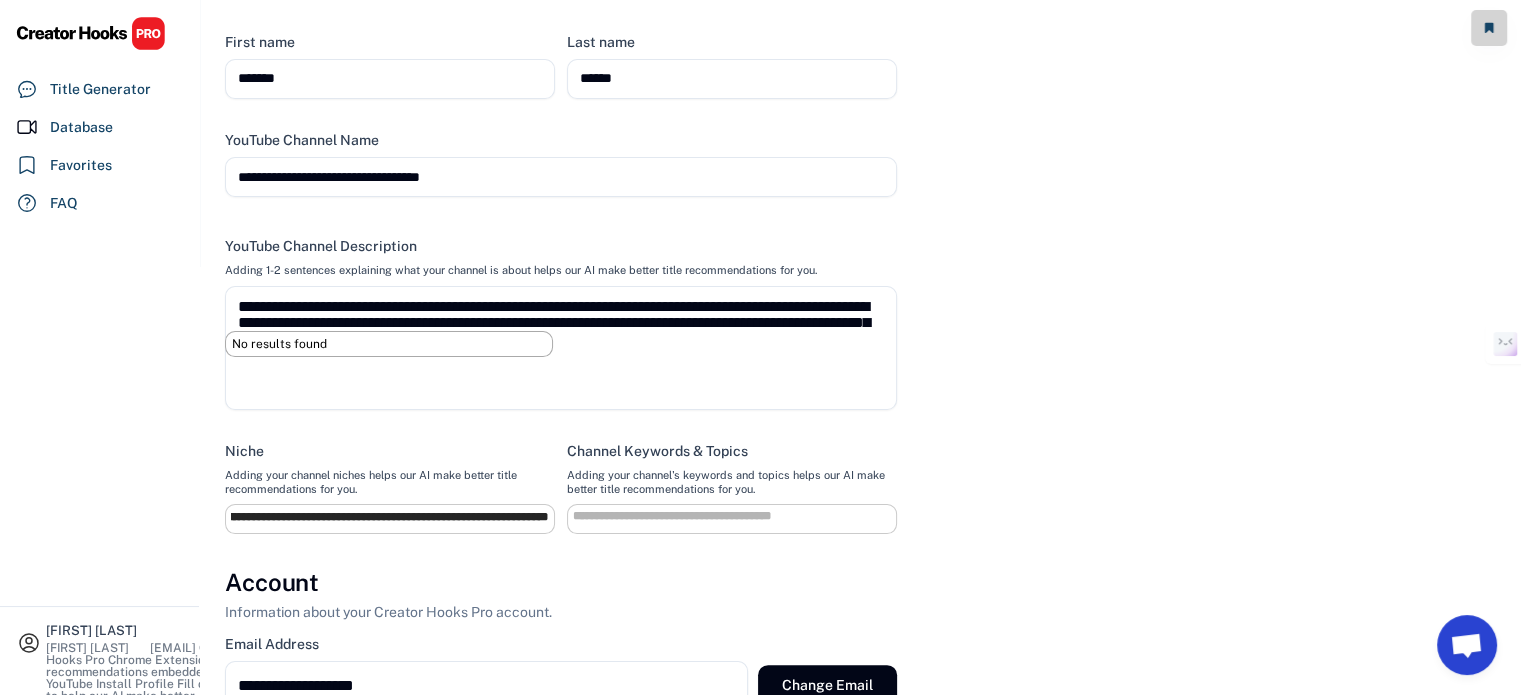 type on "**********" 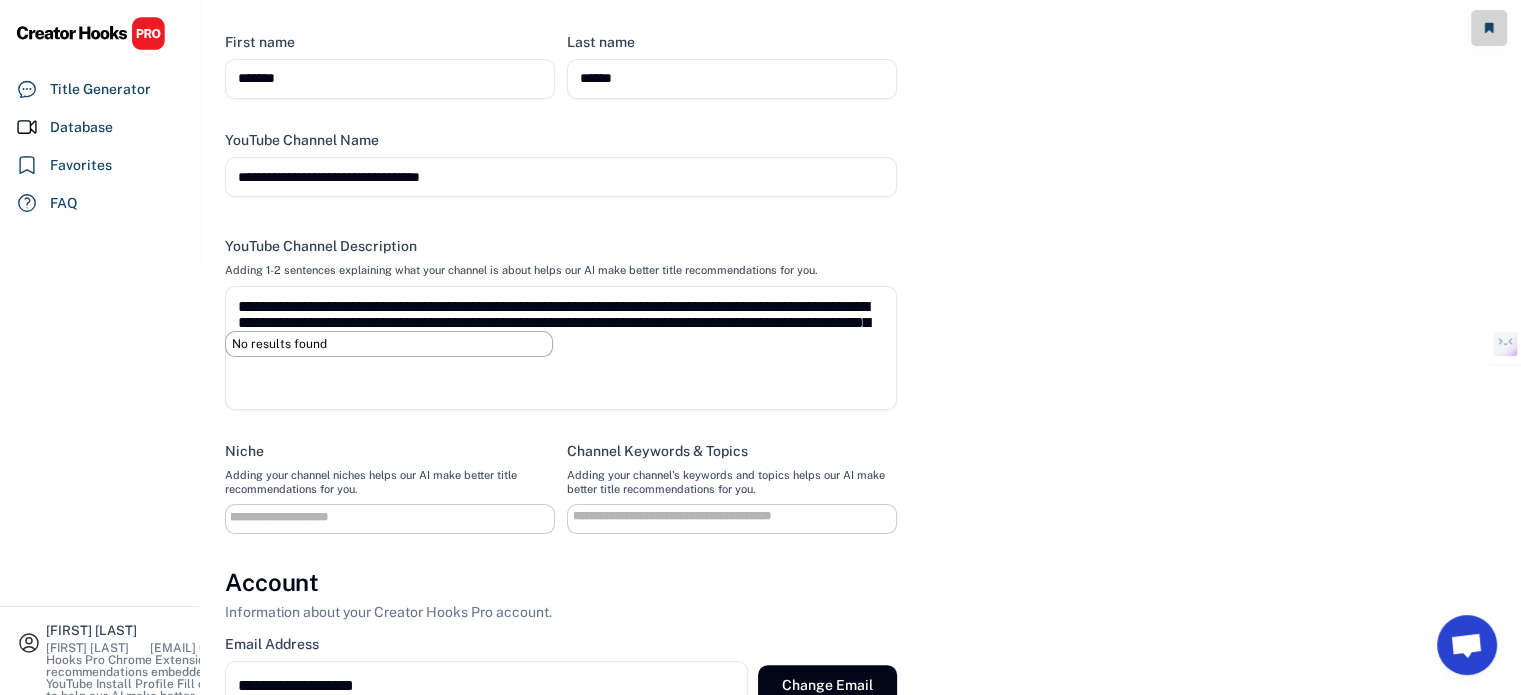 scroll, scrollTop: 0, scrollLeft: 0, axis: both 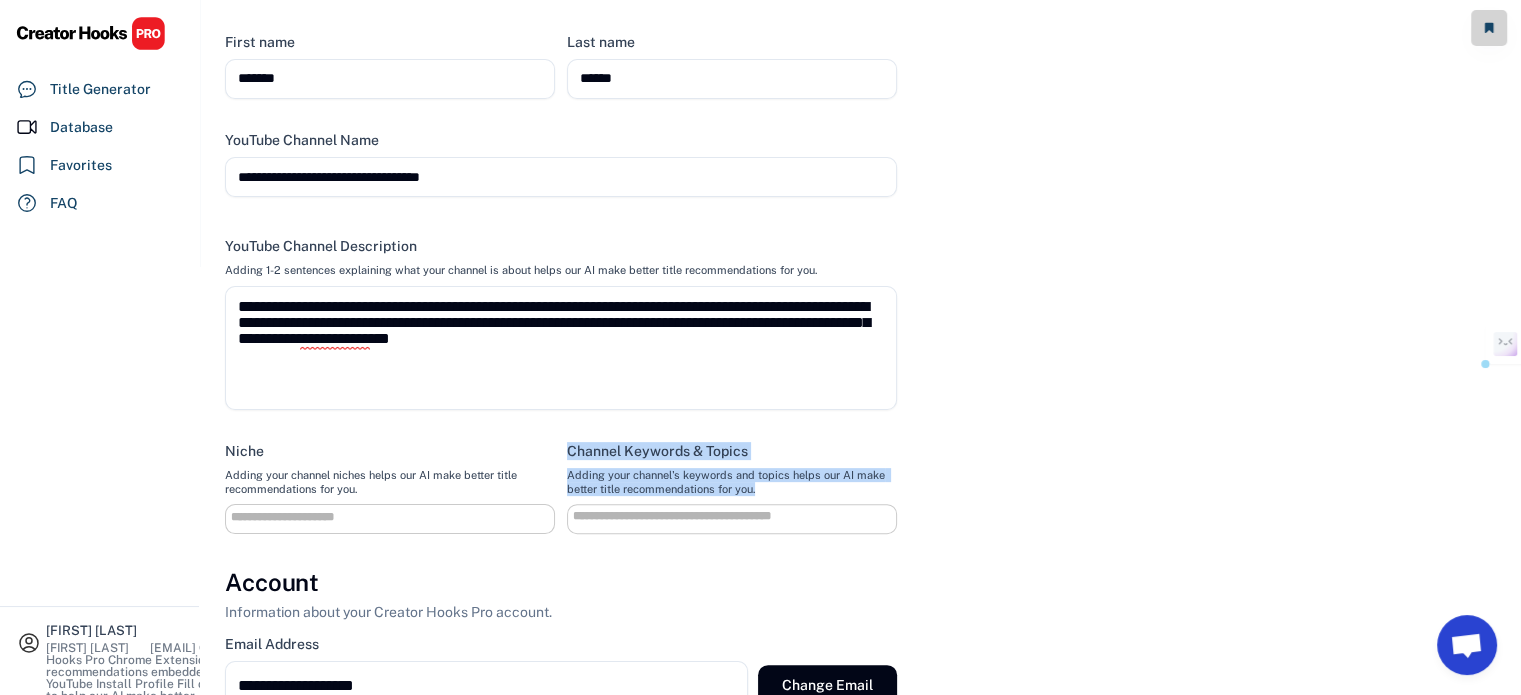 drag, startPoint x: 568, startPoint y: 258, endPoint x: 800, endPoint y: 295, distance: 234.9319 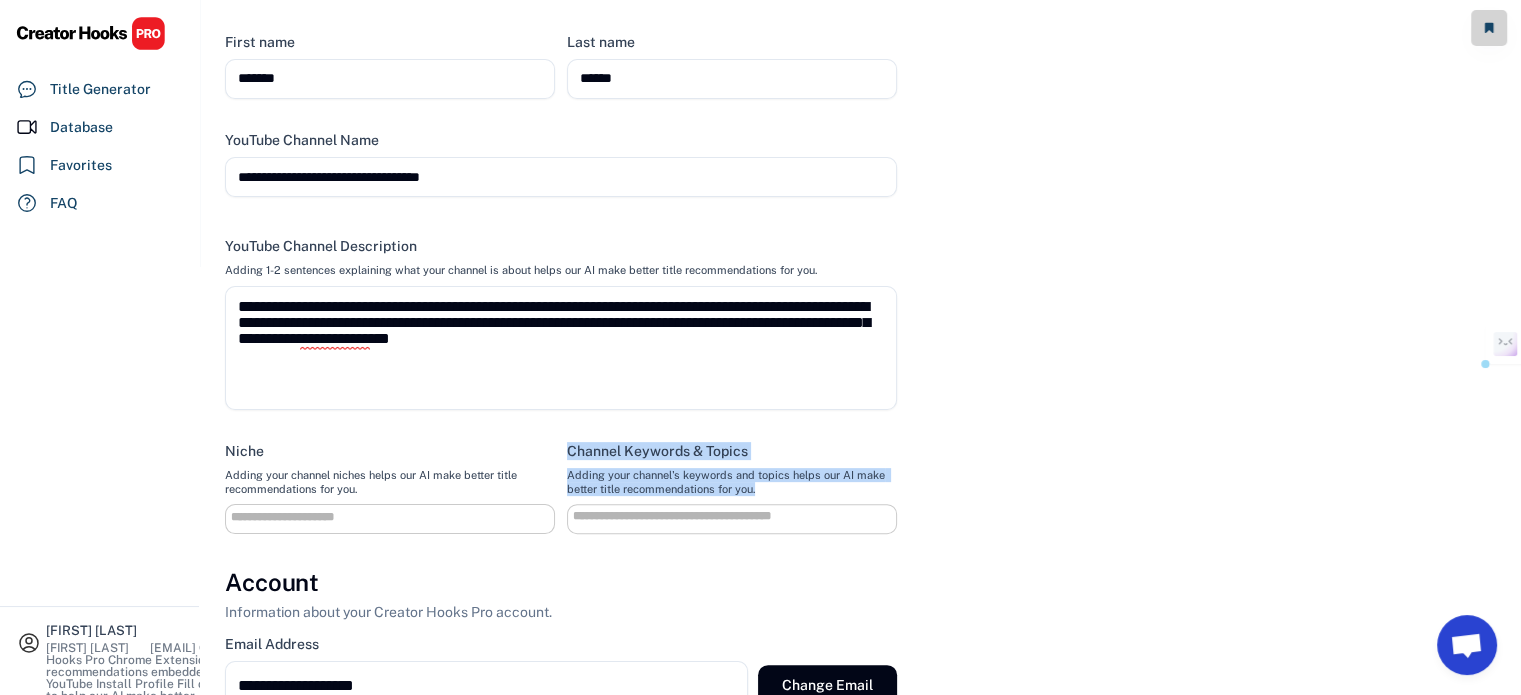 click on "Channel Keywords & Topics Adding your channel's keywords and topics helps our AI make better title recommendations for you." at bounding box center (732, 488) 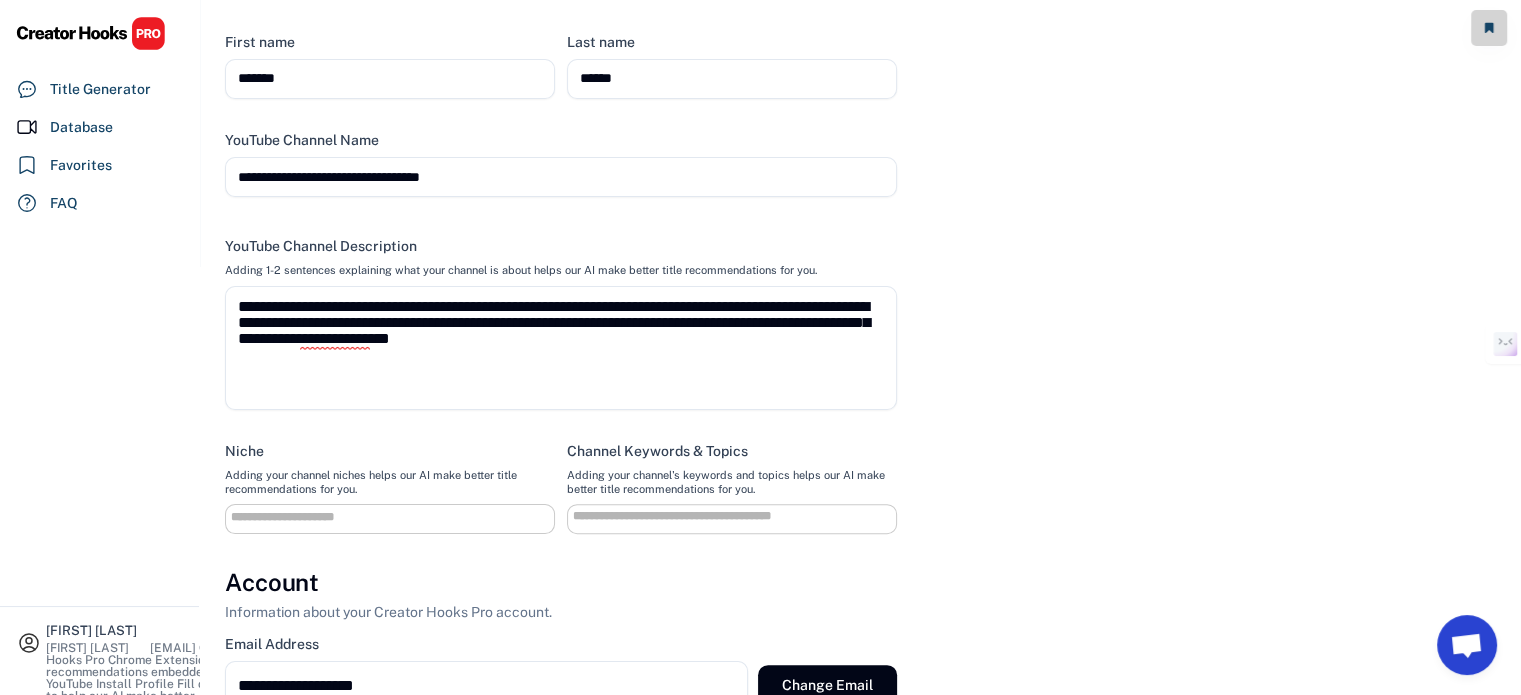 click at bounding box center [395, 517] 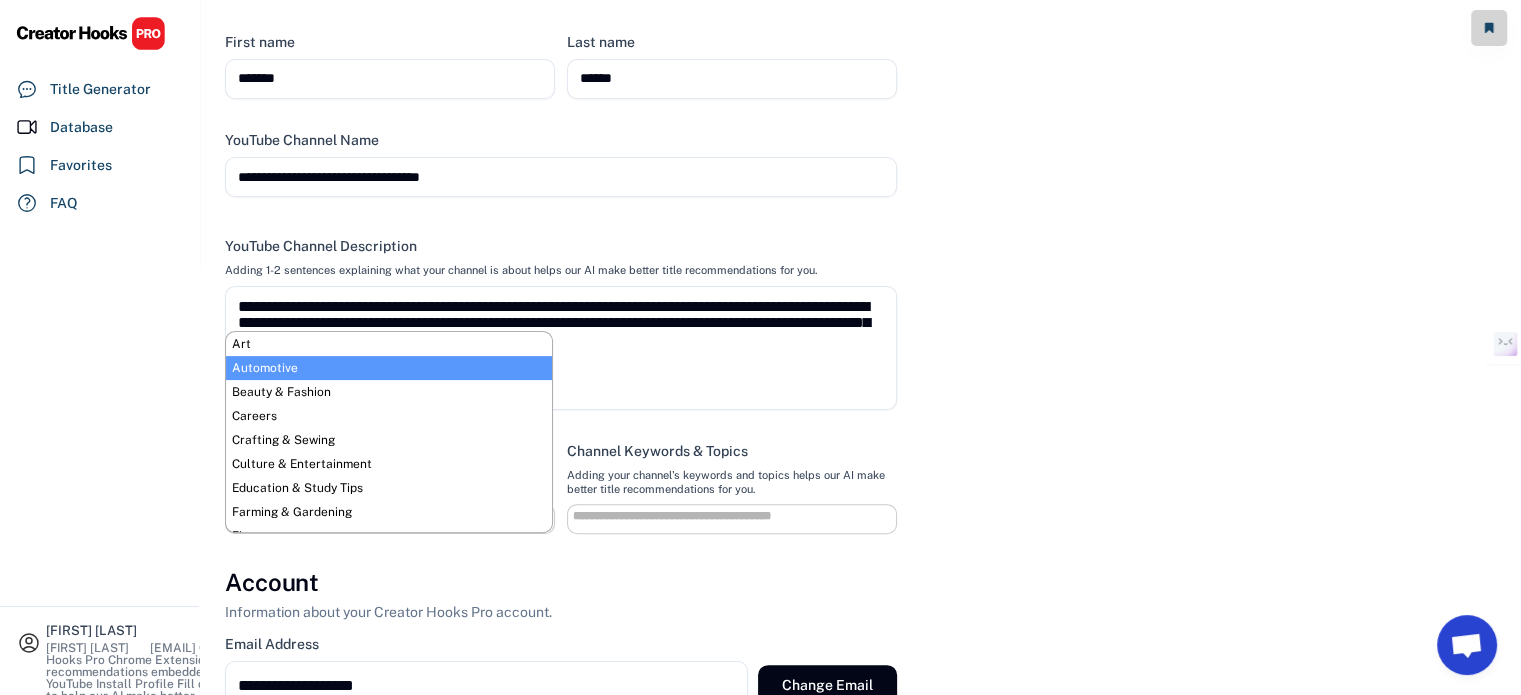 click at bounding box center (737, 516) 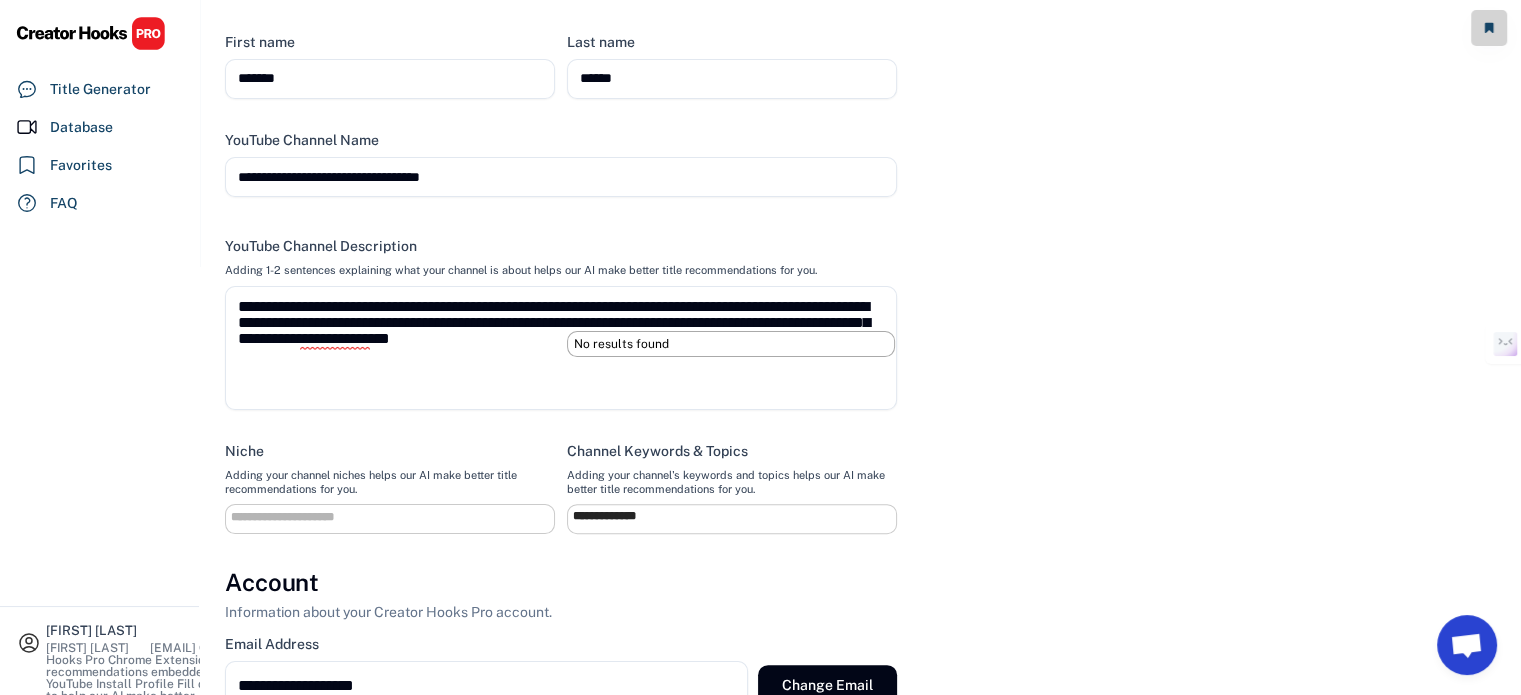 select on "**********" 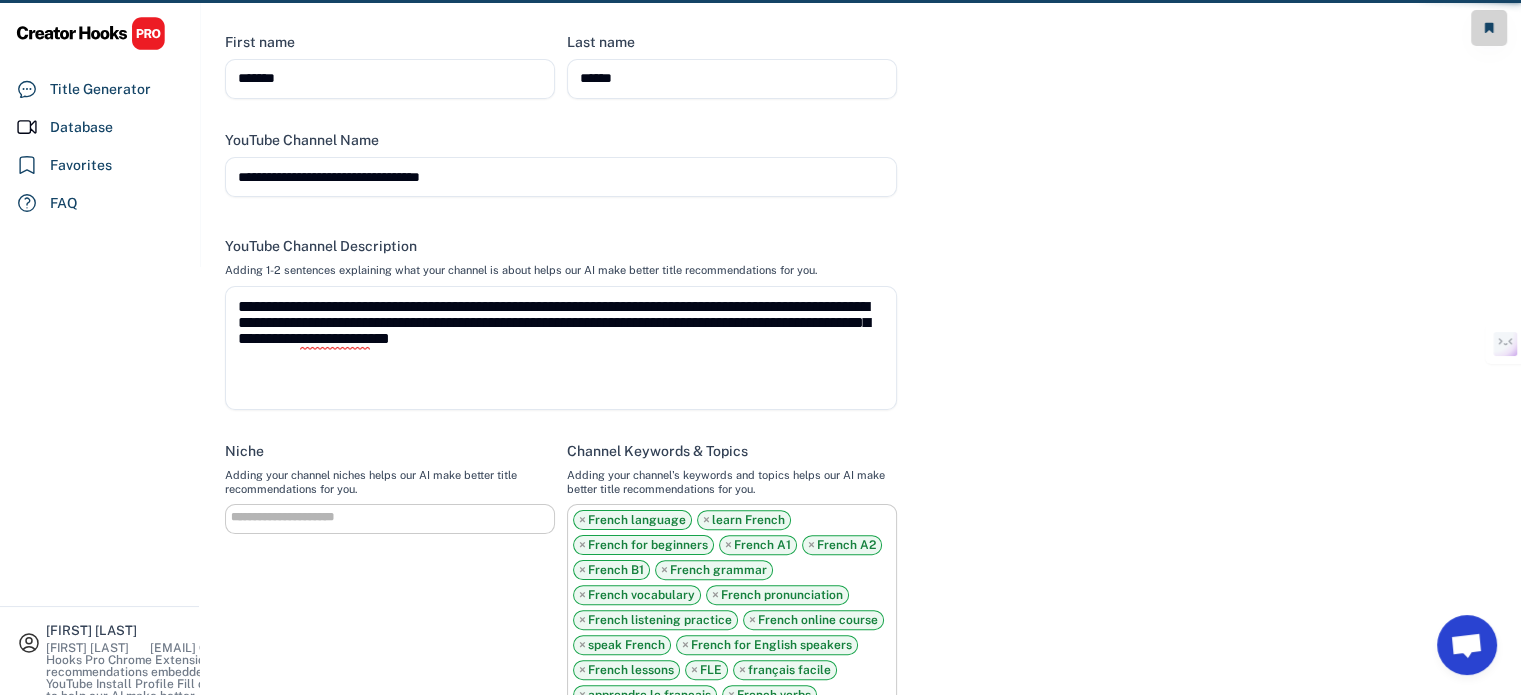 scroll, scrollTop: 306, scrollLeft: 0, axis: vertical 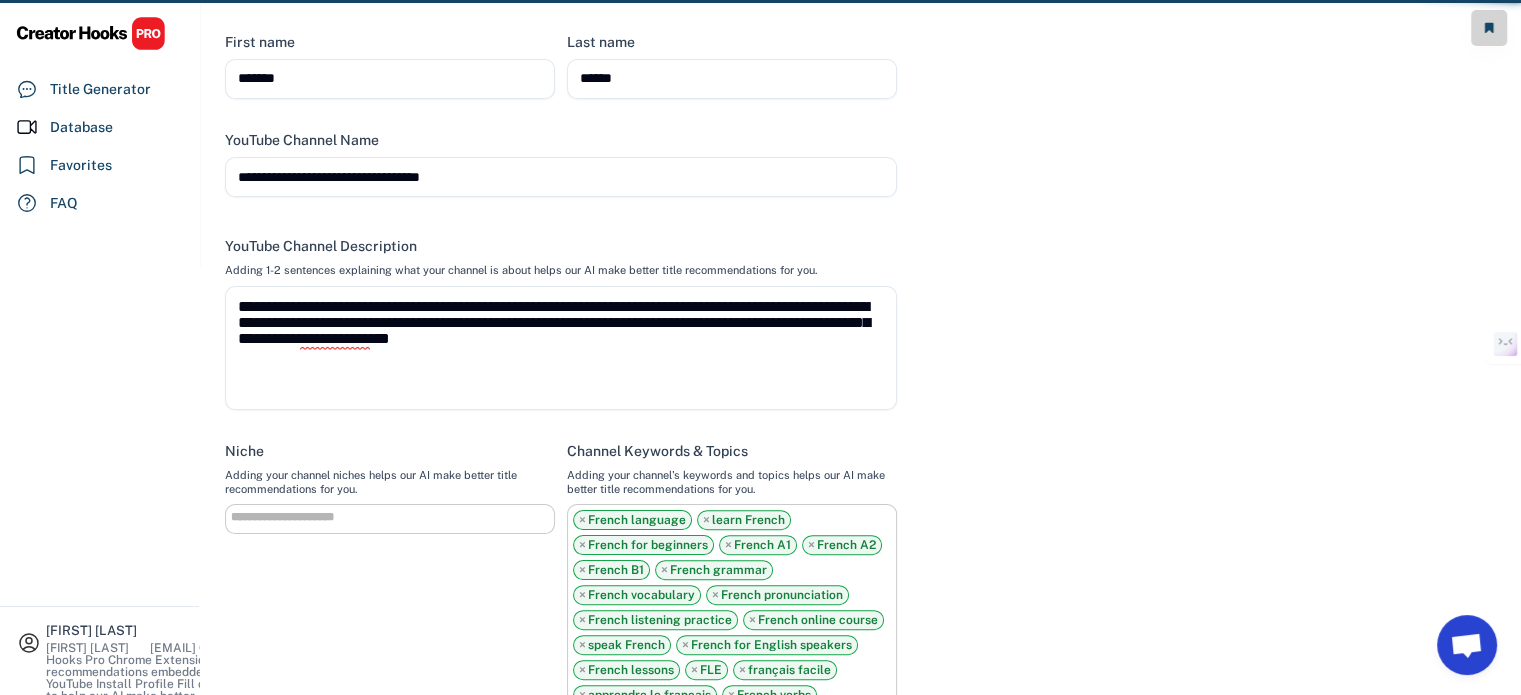 select 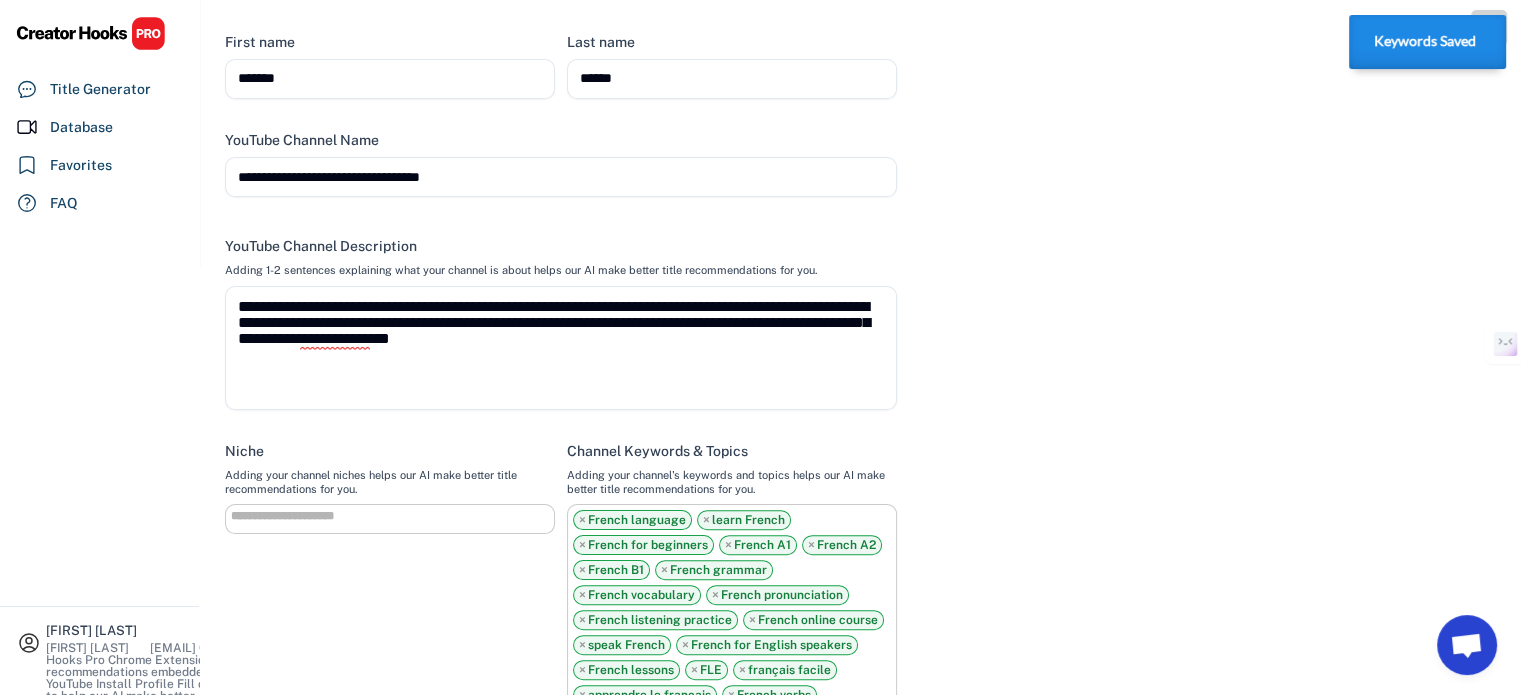 click at bounding box center [395, 516] 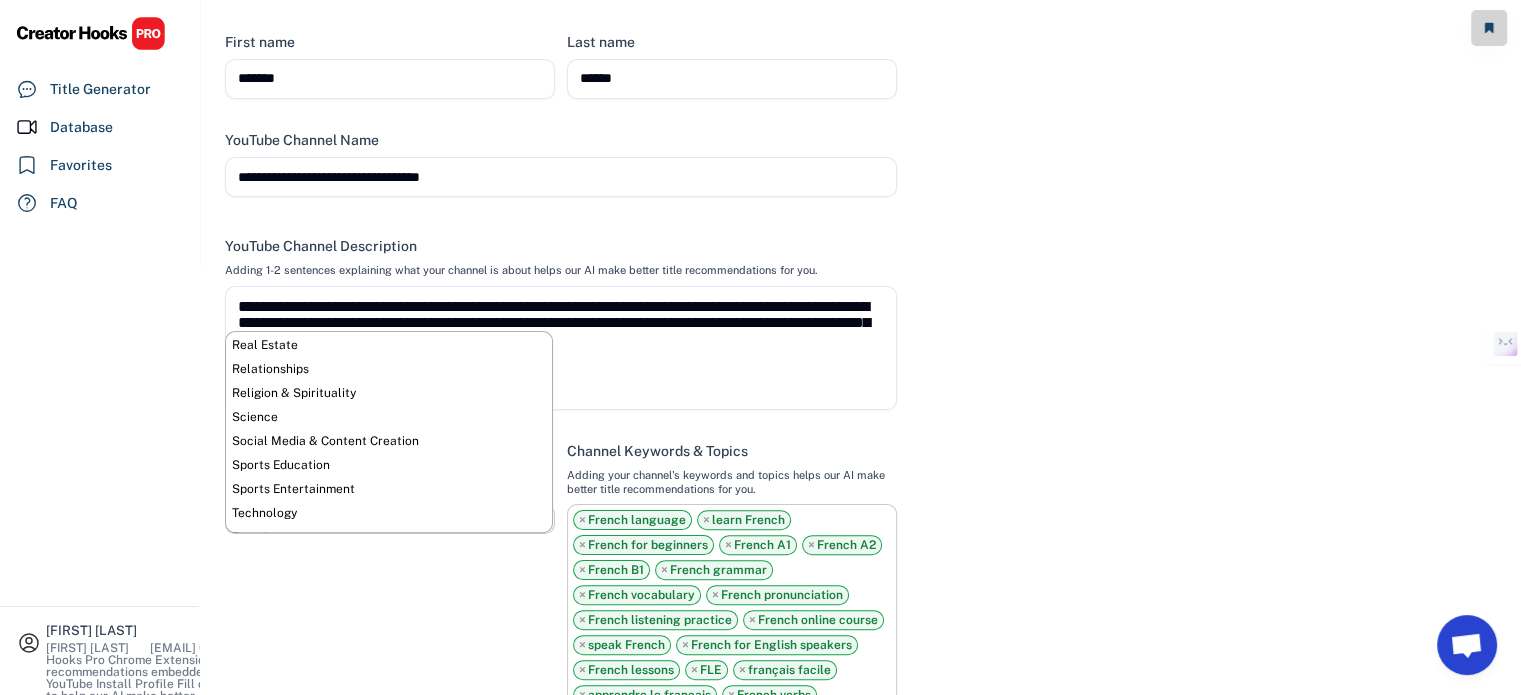 scroll, scrollTop: 712, scrollLeft: 0, axis: vertical 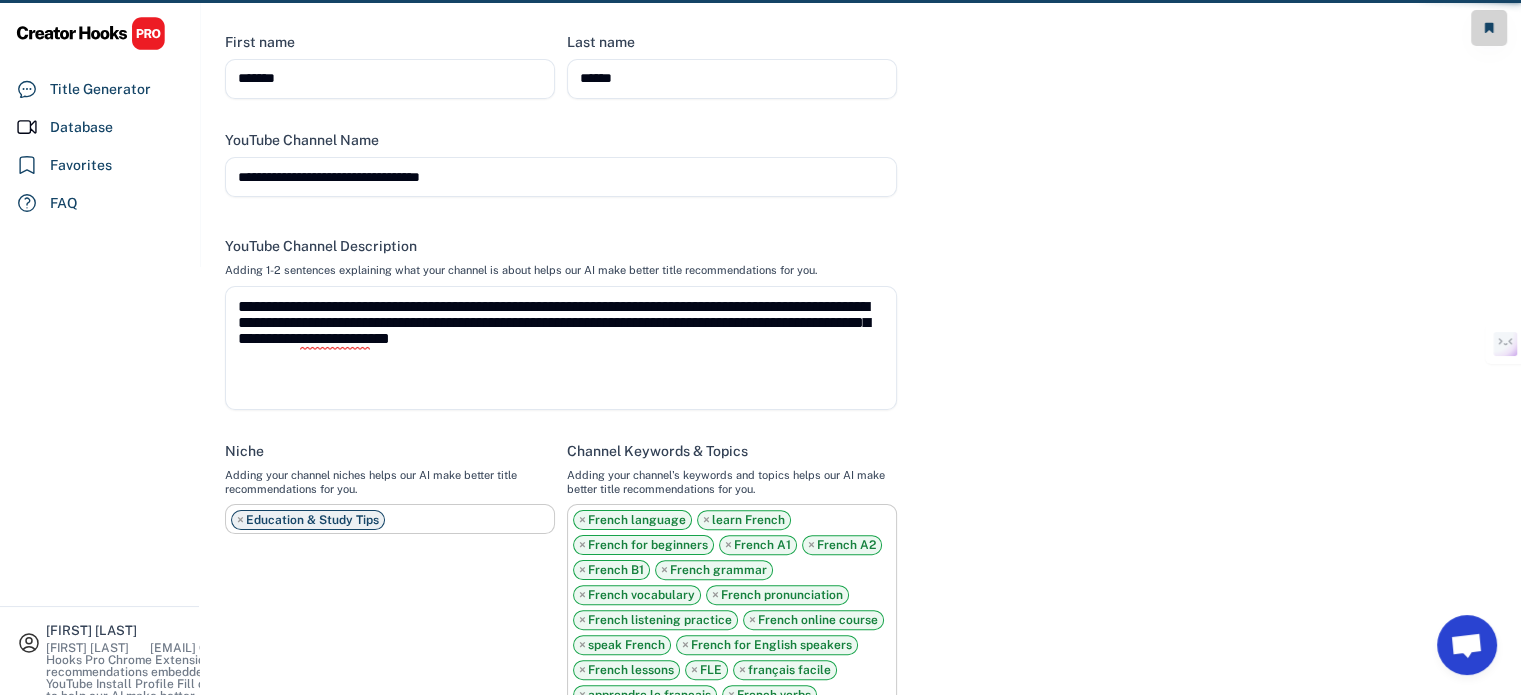 select on "**********" 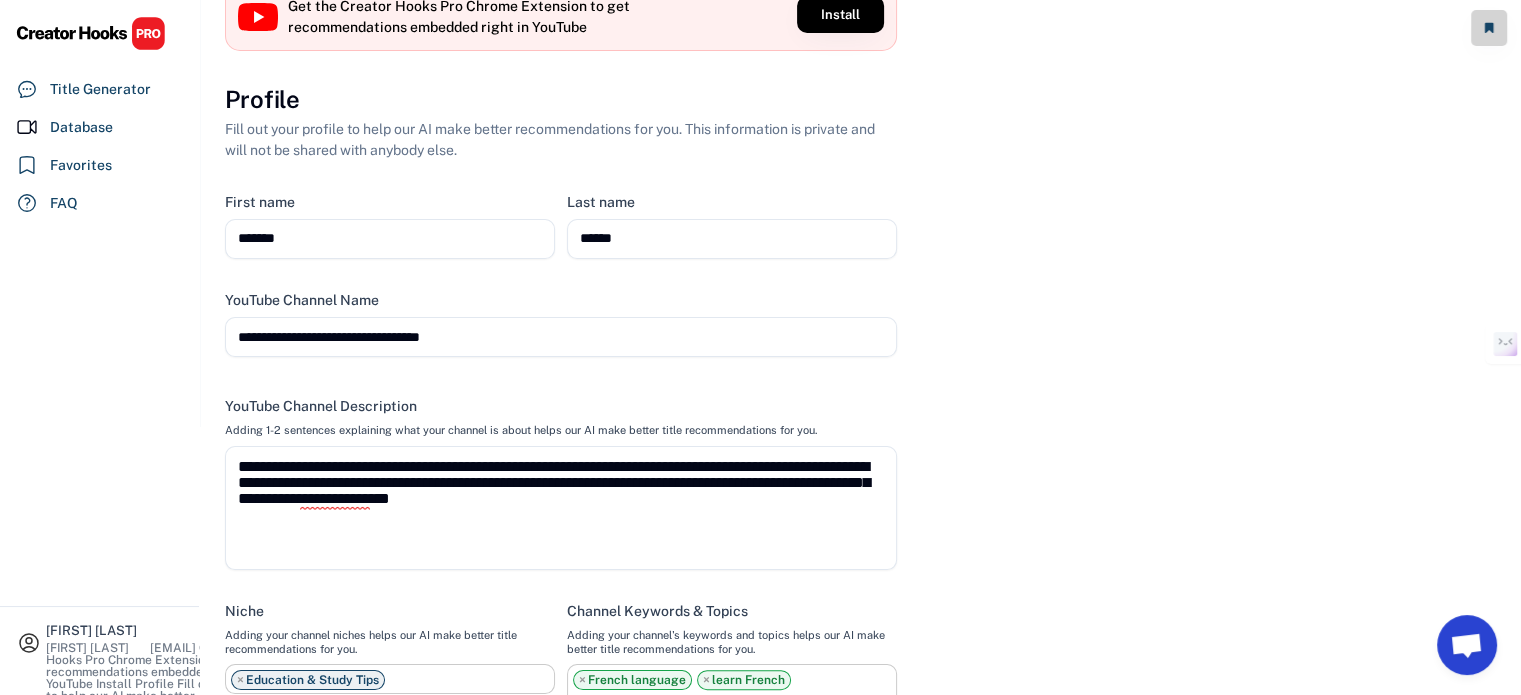 scroll, scrollTop: 500, scrollLeft: 0, axis: vertical 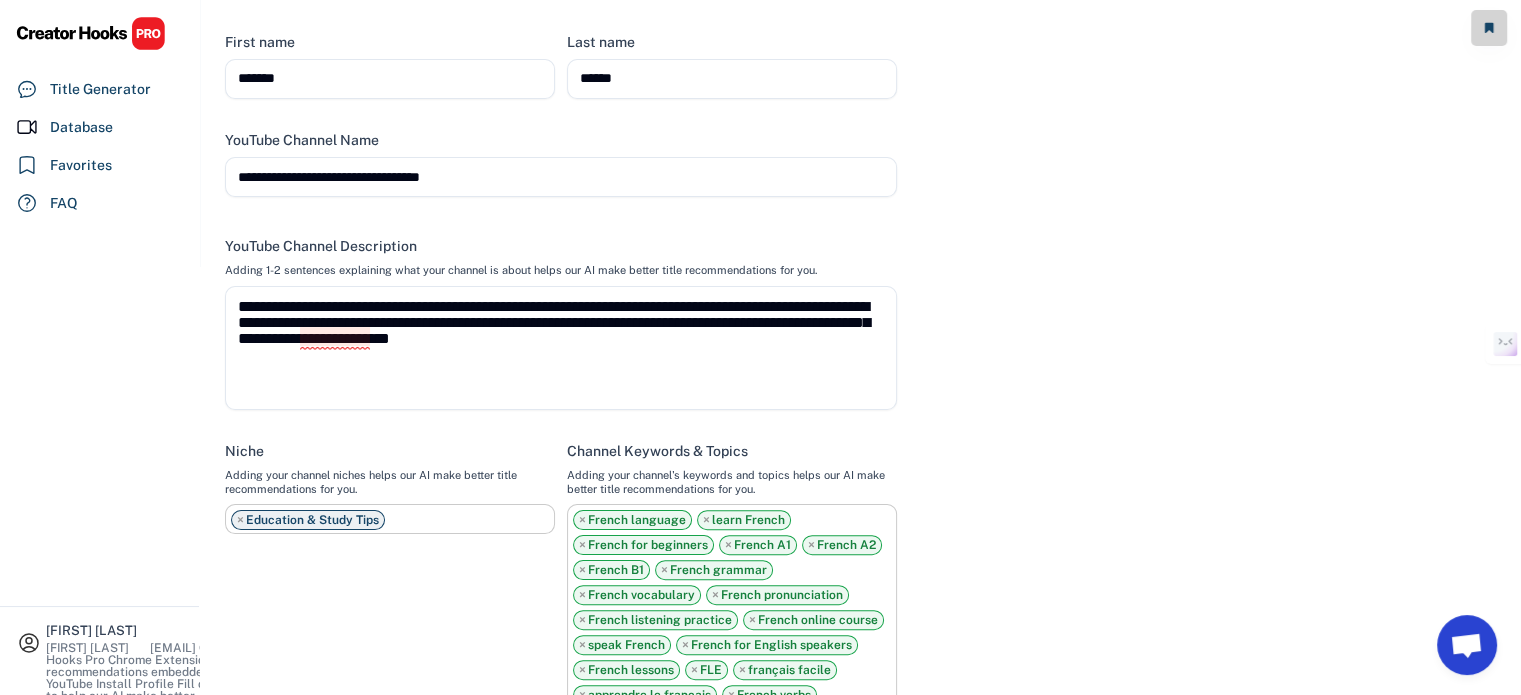 click on "**********" at bounding box center (561, 348) 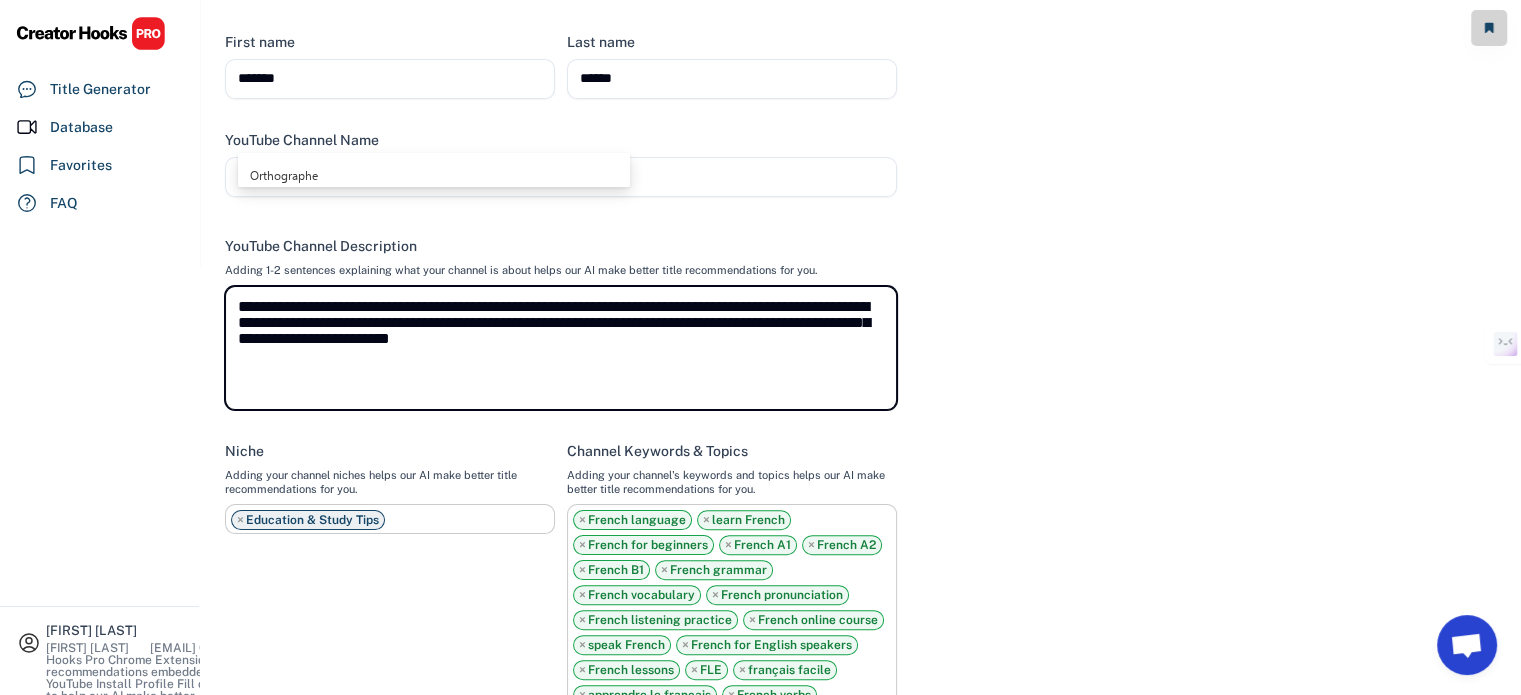 click on "**********" at bounding box center (561, 348) 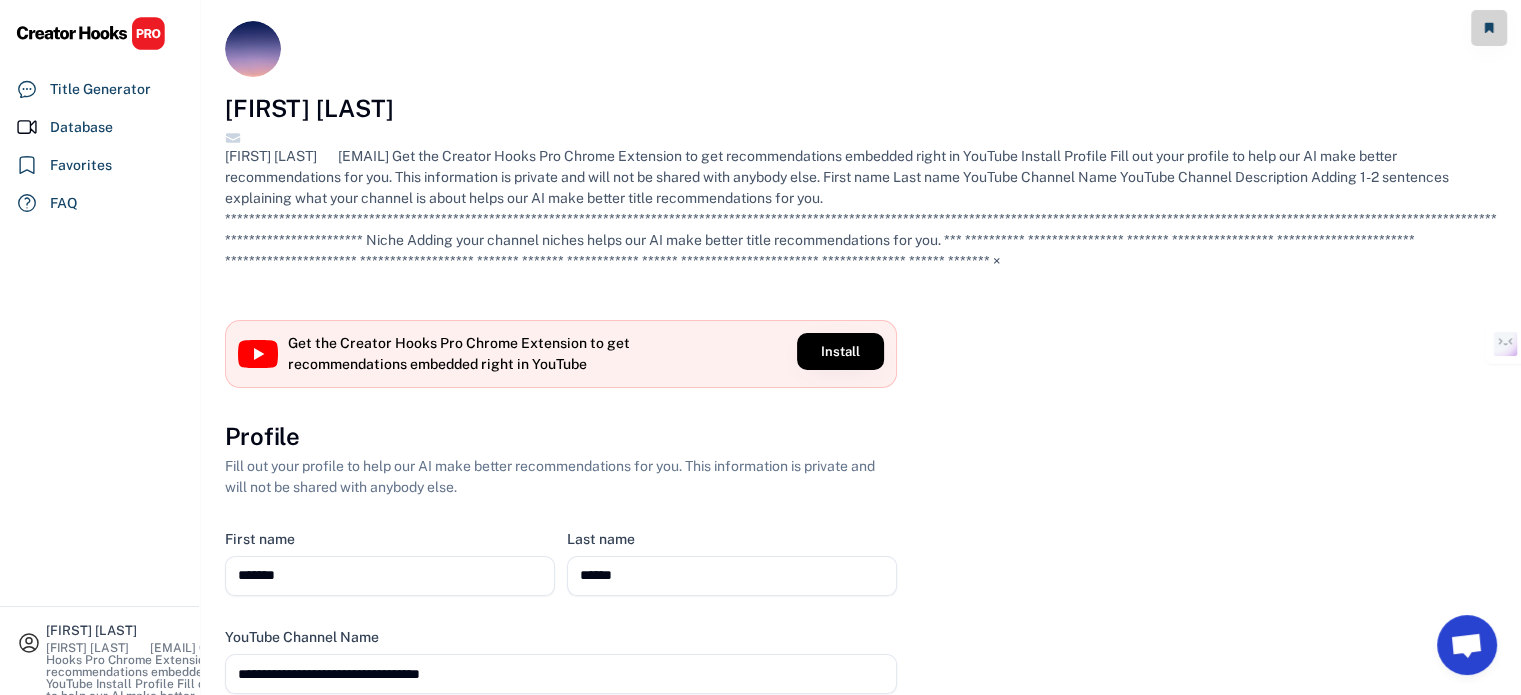 scroll, scrollTop: 0, scrollLeft: 0, axis: both 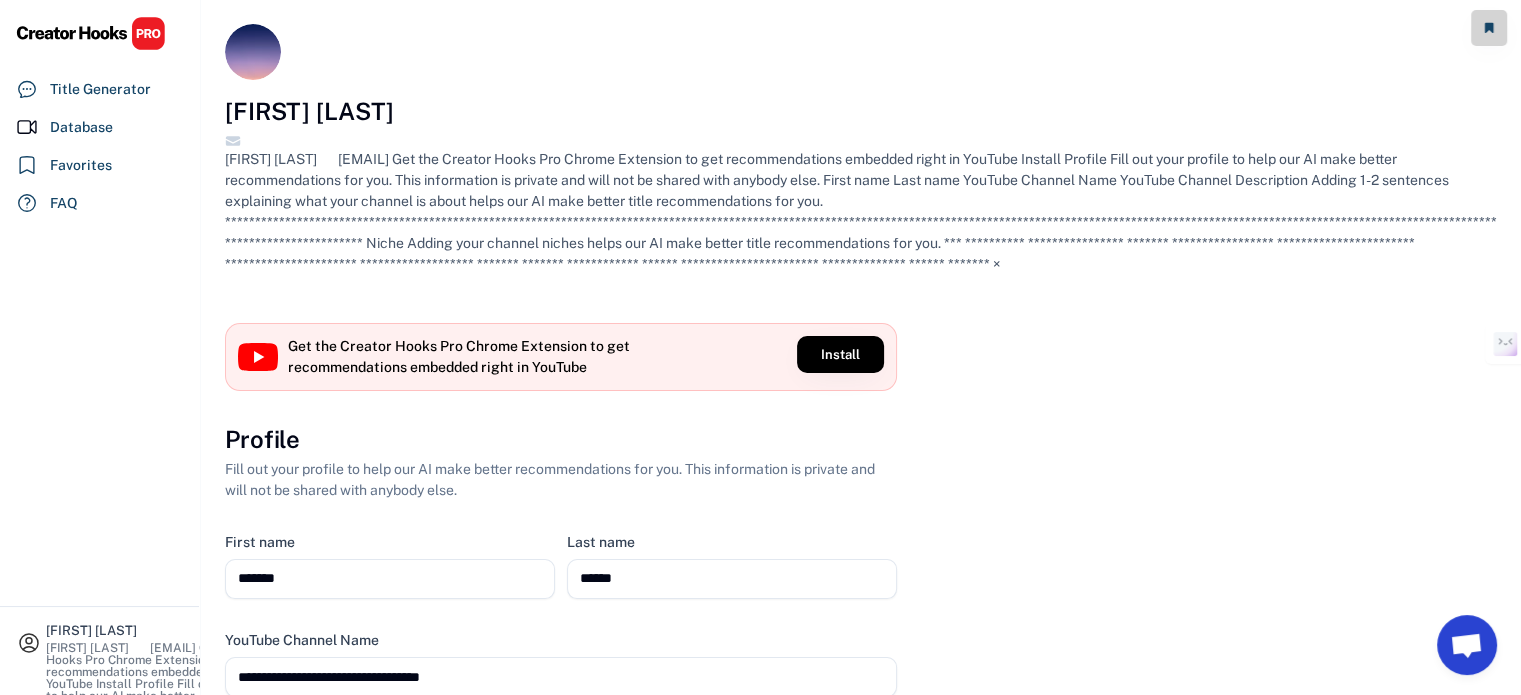 type on "**********" 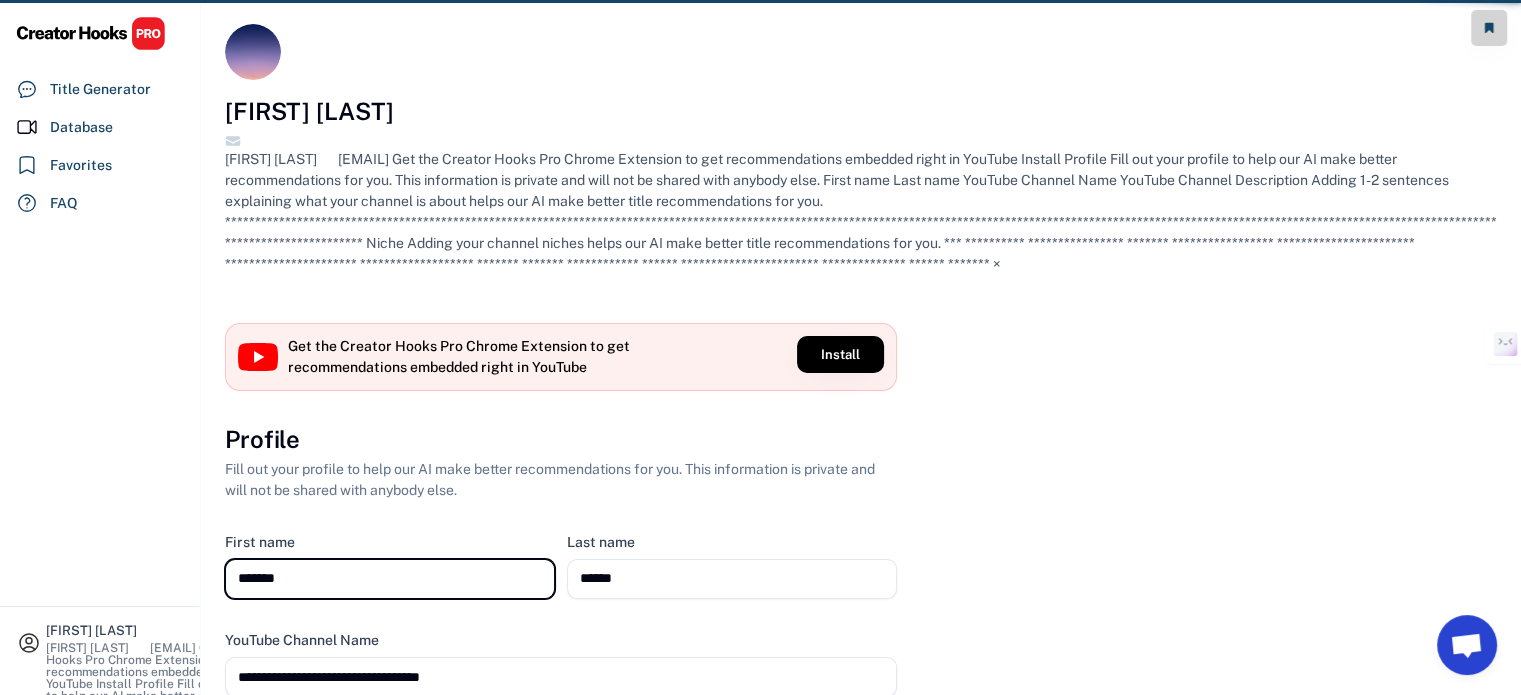select on "**********" 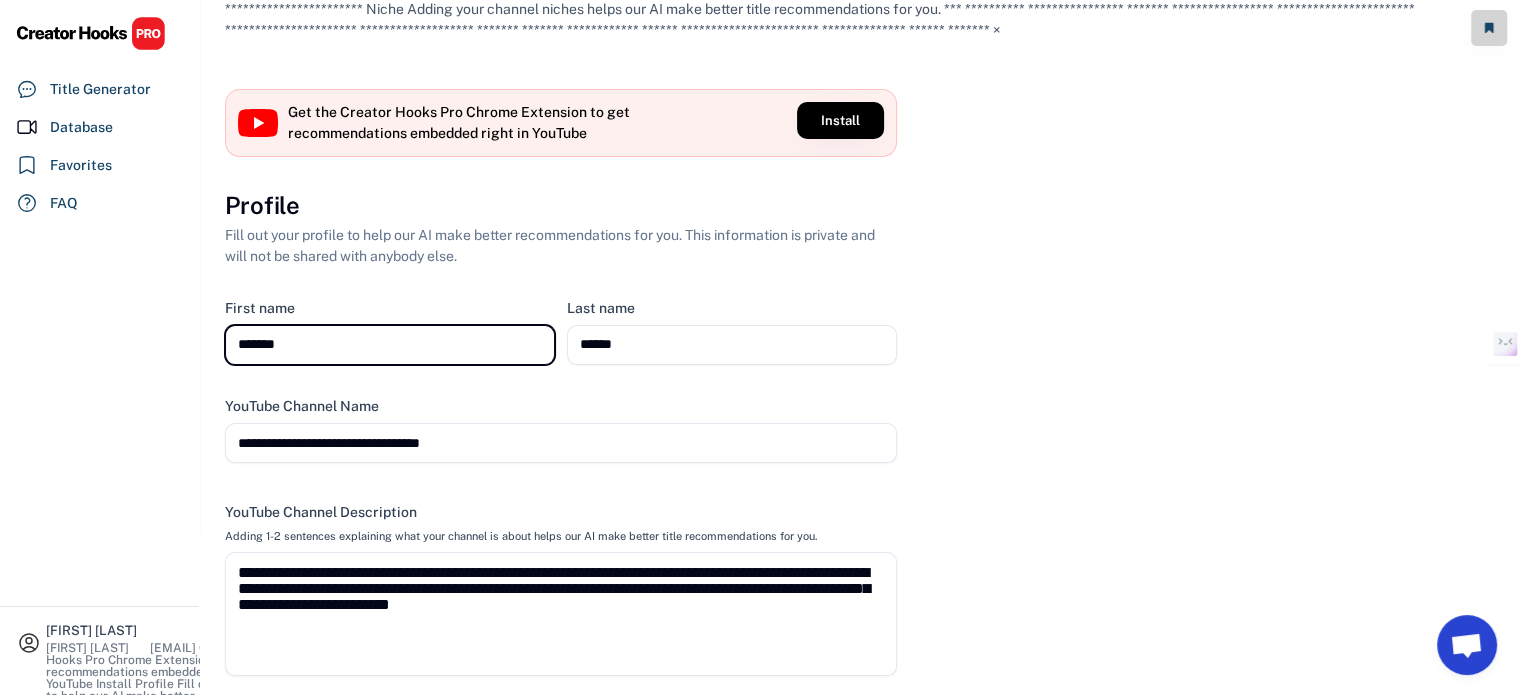scroll, scrollTop: 300, scrollLeft: 0, axis: vertical 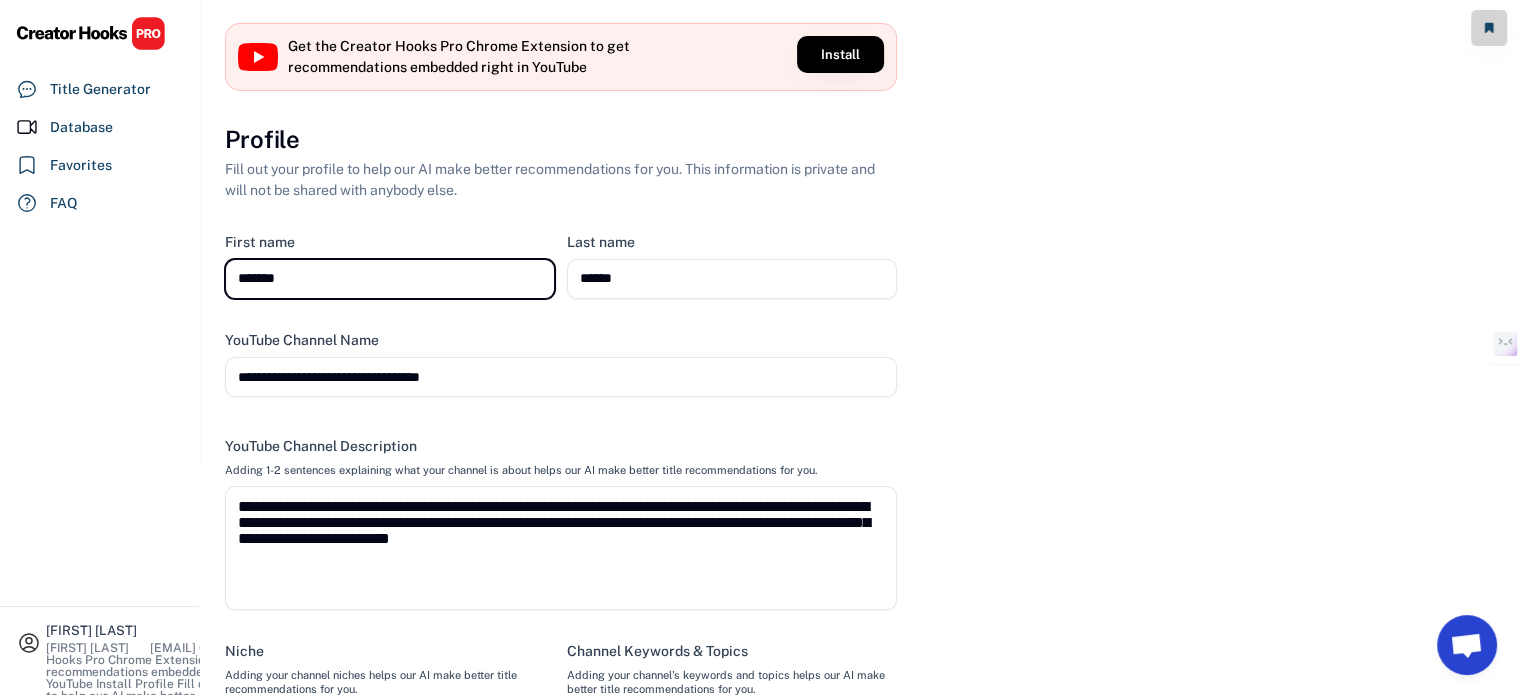 click on "**********" at bounding box center (861, 555) 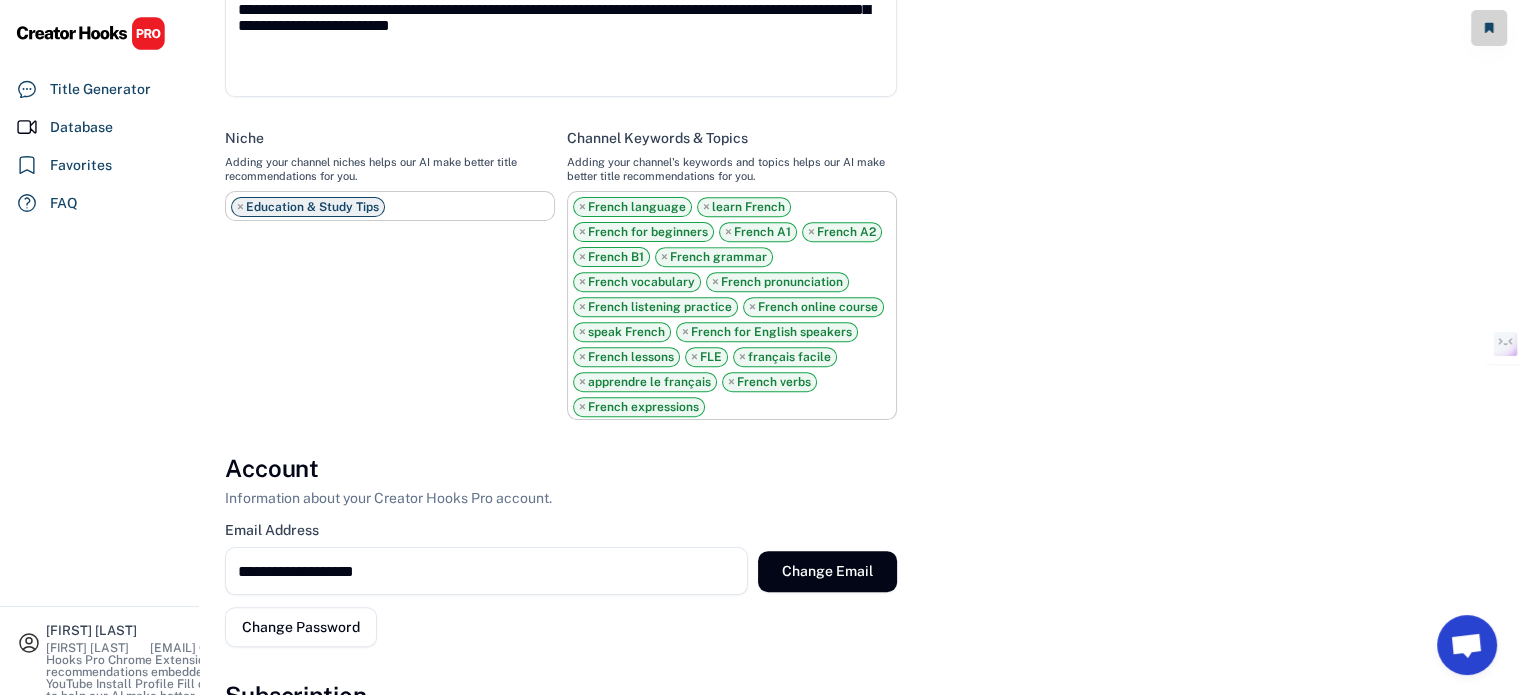 scroll, scrollTop: 817, scrollLeft: 0, axis: vertical 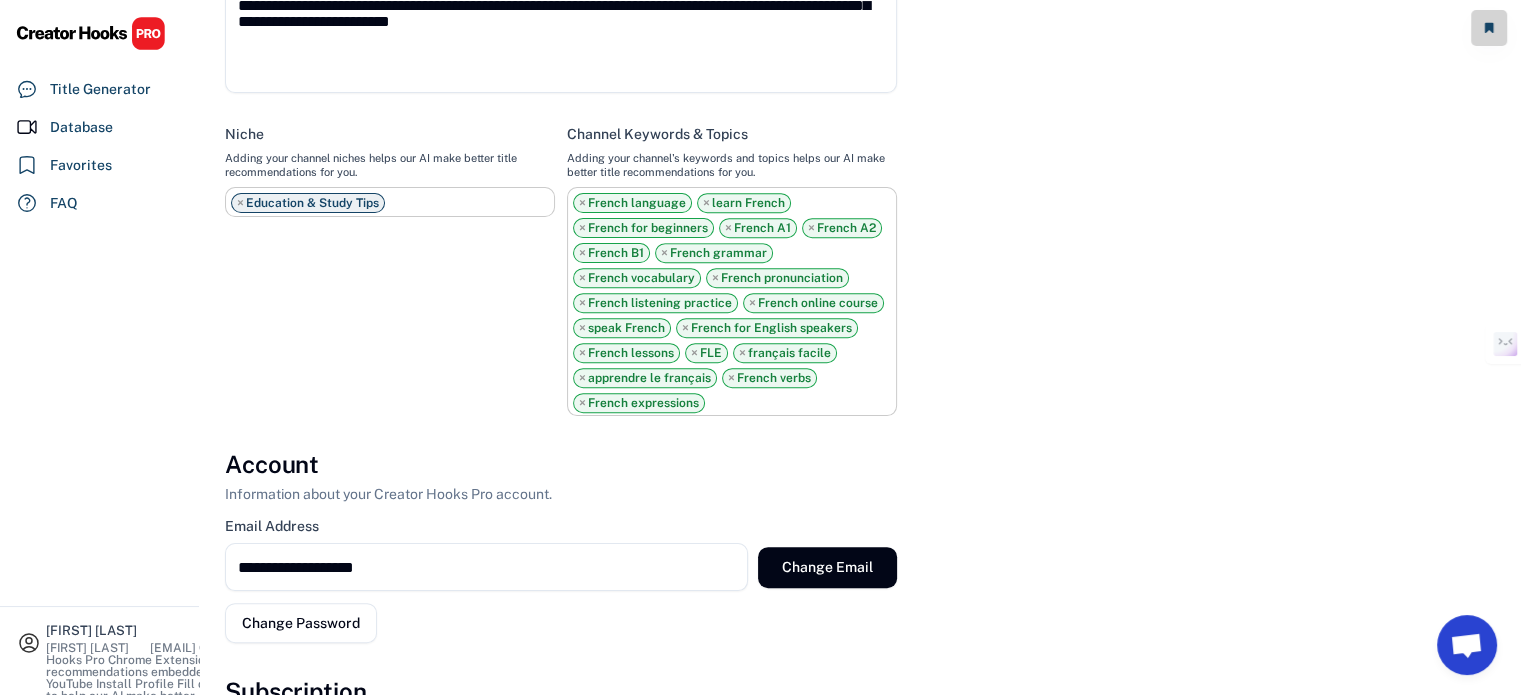 click on "Upgrade" at bounding box center [846, 780] 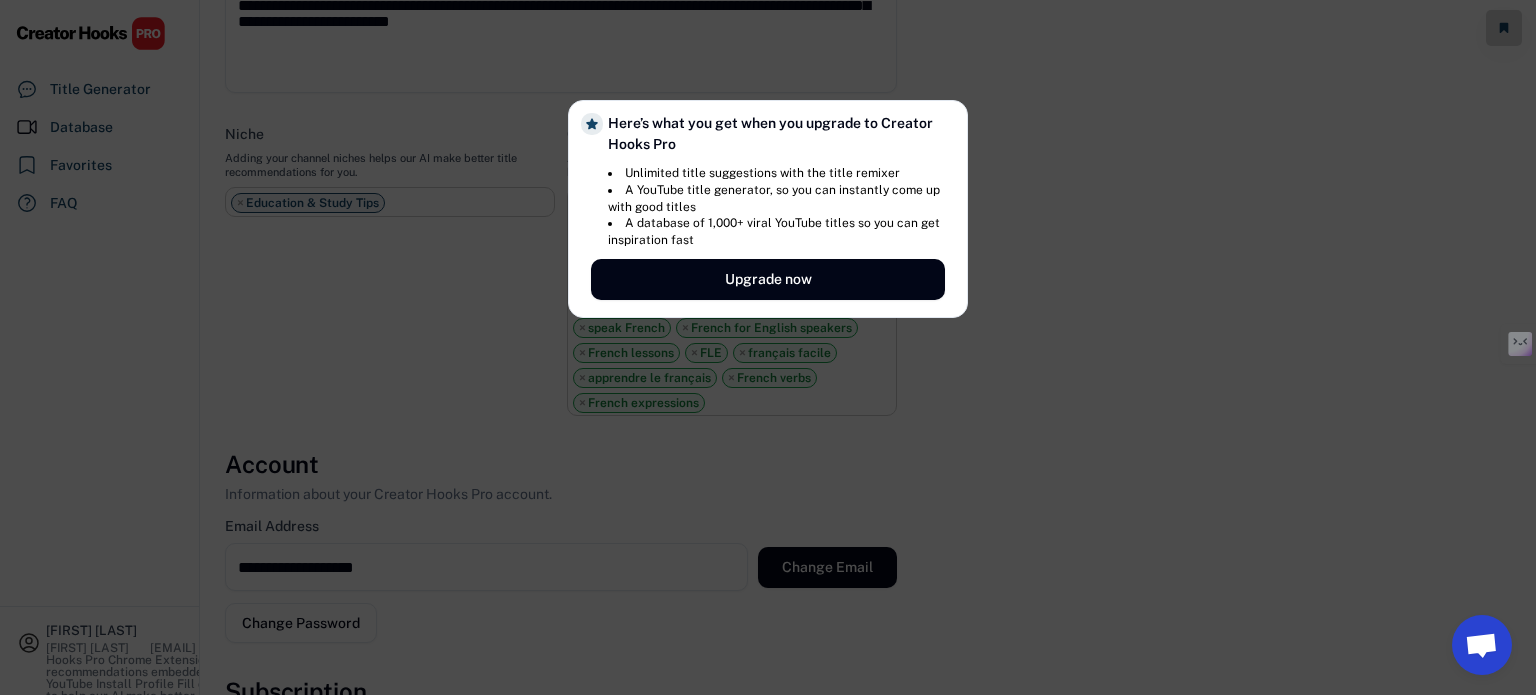 click at bounding box center [768, 347] 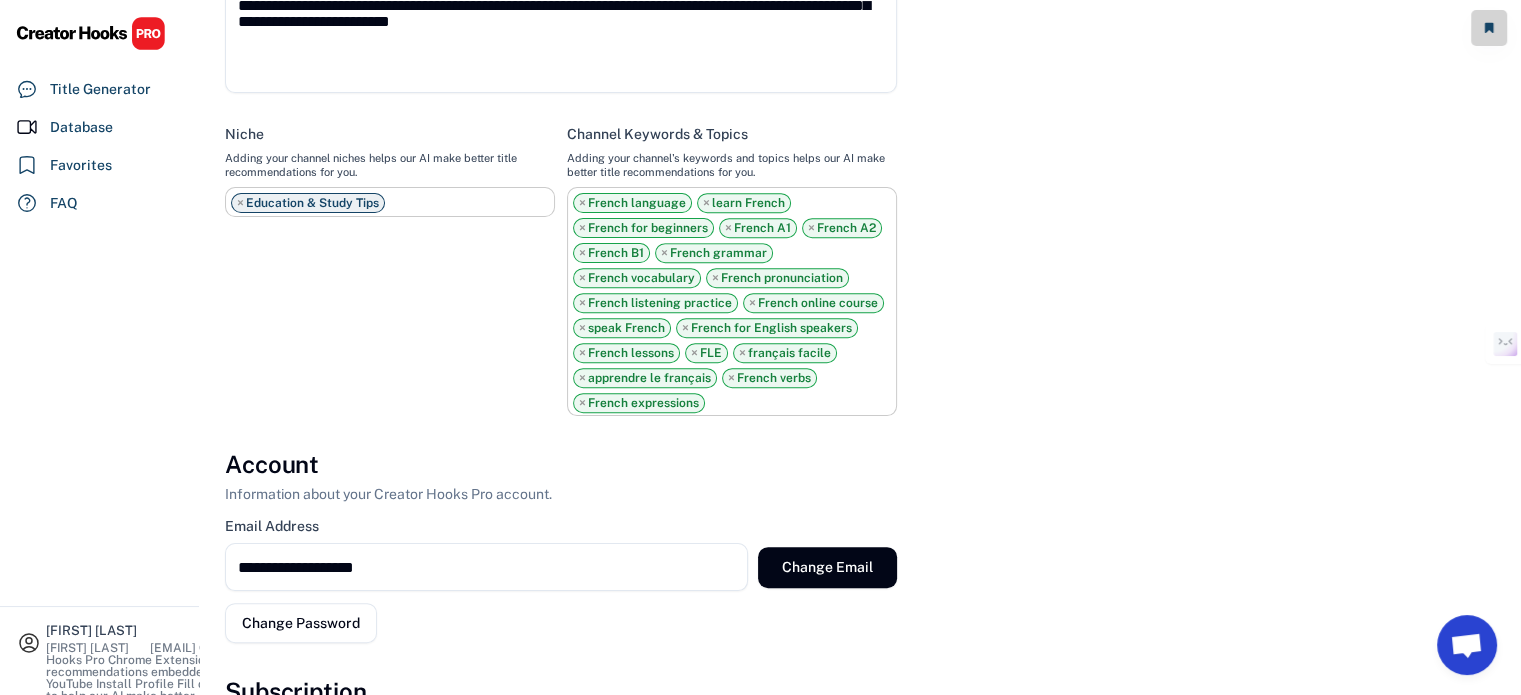 click on "**********" at bounding box center [861, 38] 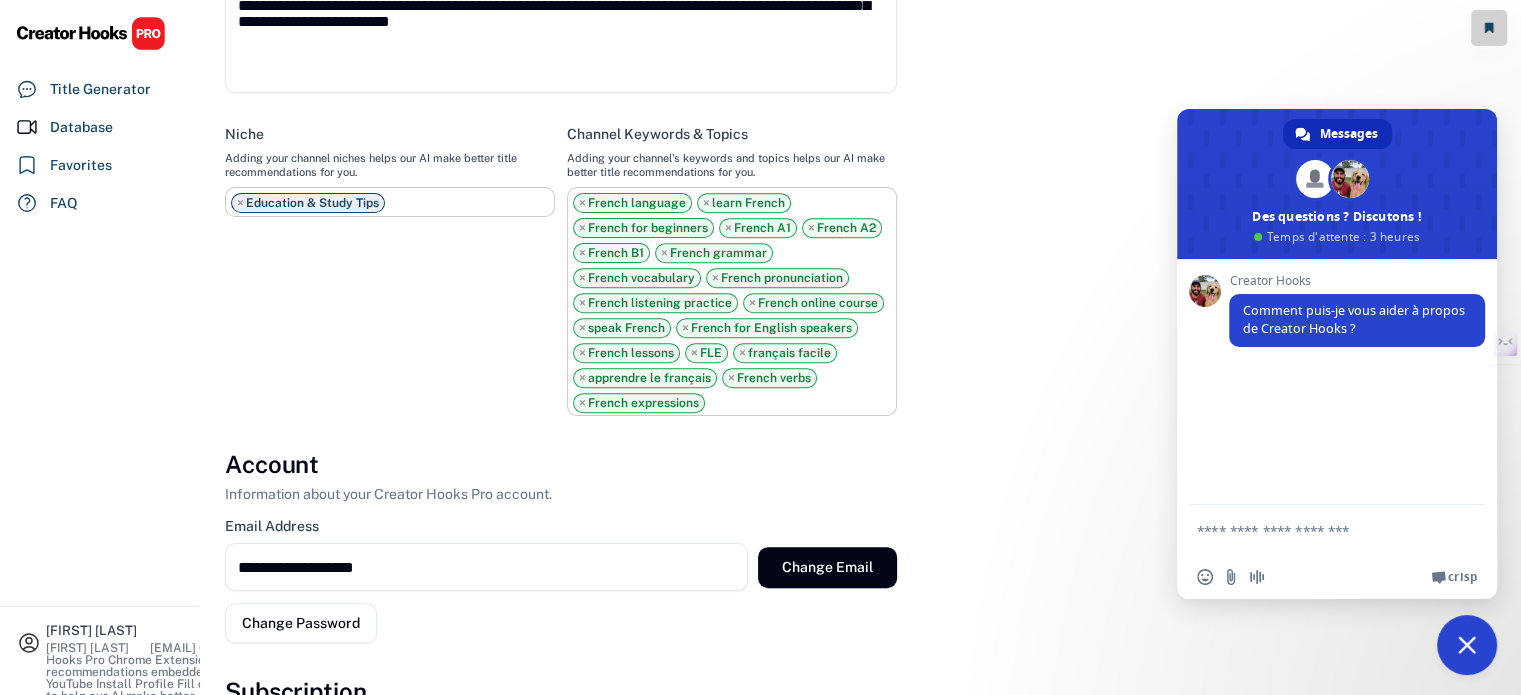 drag, startPoint x: 1464, startPoint y: 643, endPoint x: 1397, endPoint y: 614, distance: 73.00685 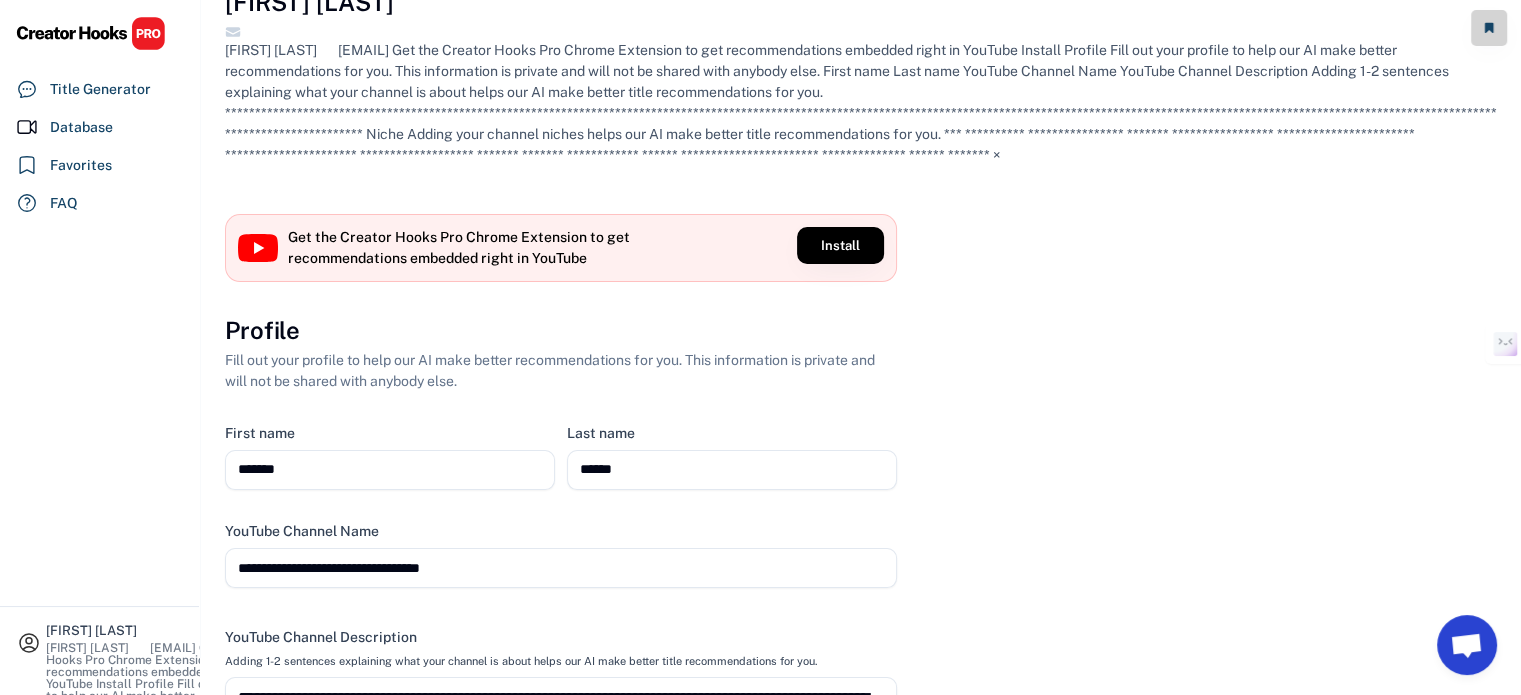 scroll, scrollTop: 0, scrollLeft: 0, axis: both 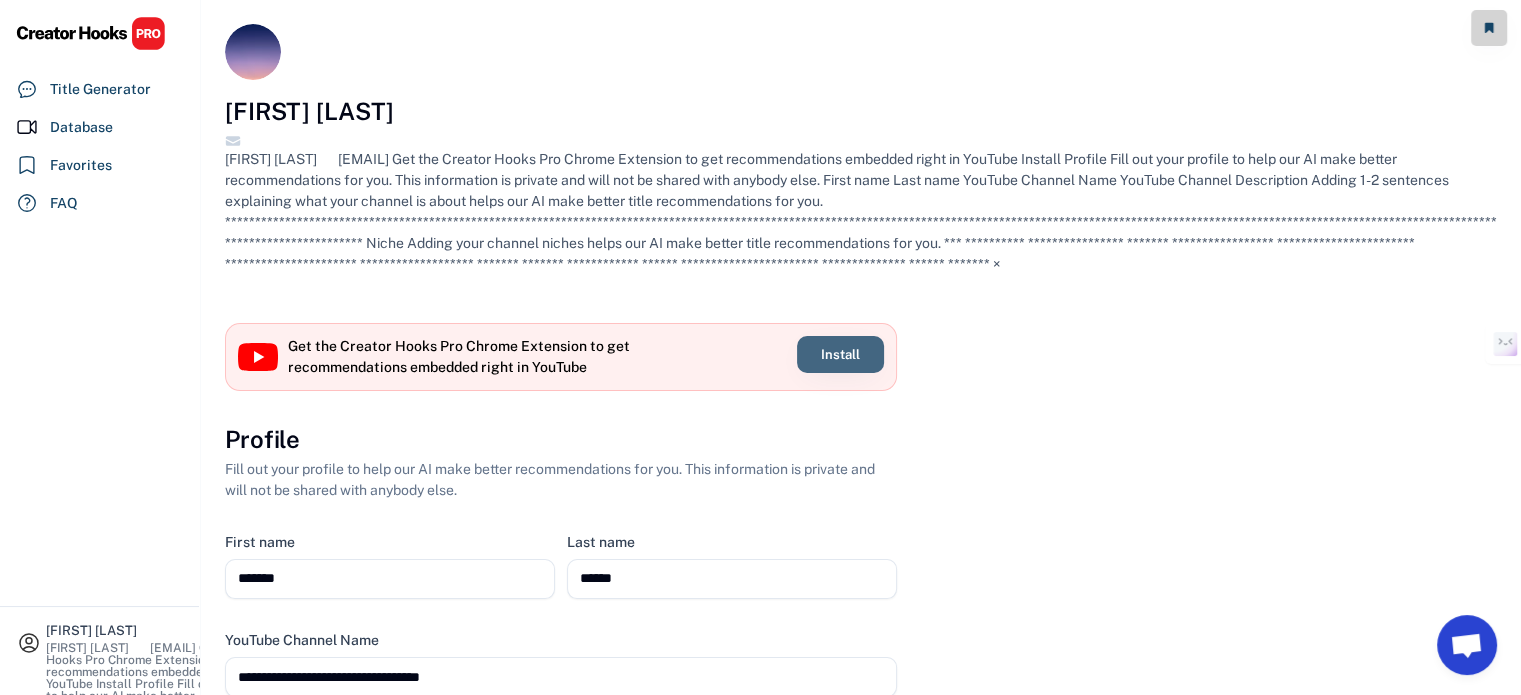 click on "Install" at bounding box center (840, 354) 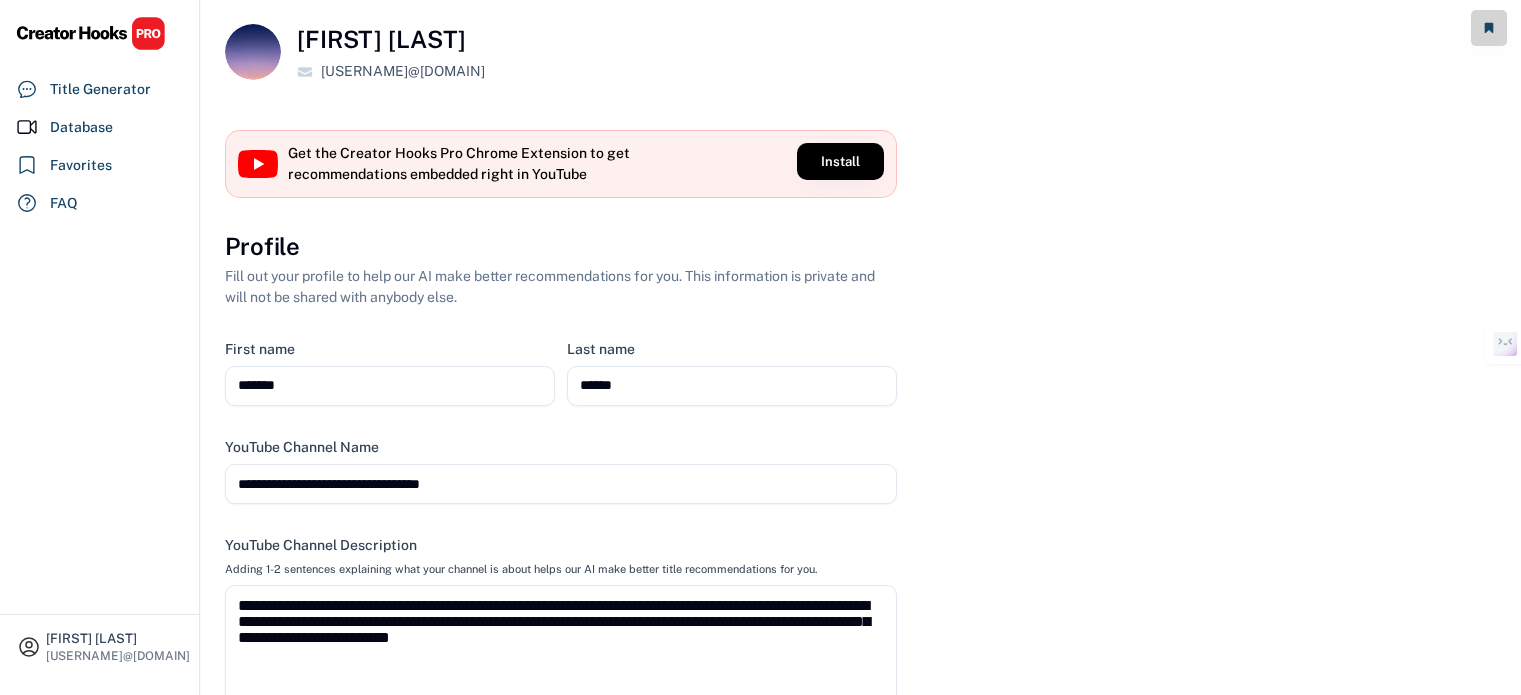 select on "**********" 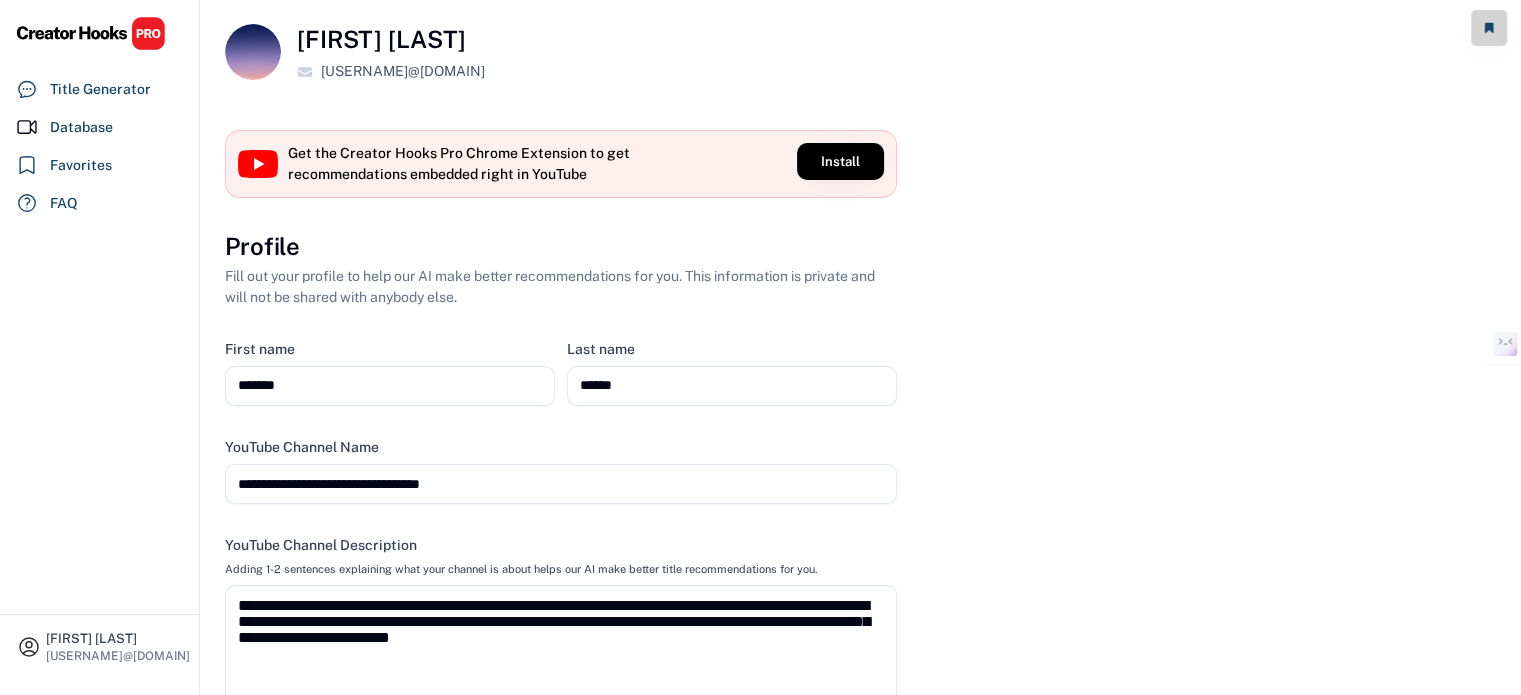 scroll, scrollTop: 102, scrollLeft: 0, axis: vertical 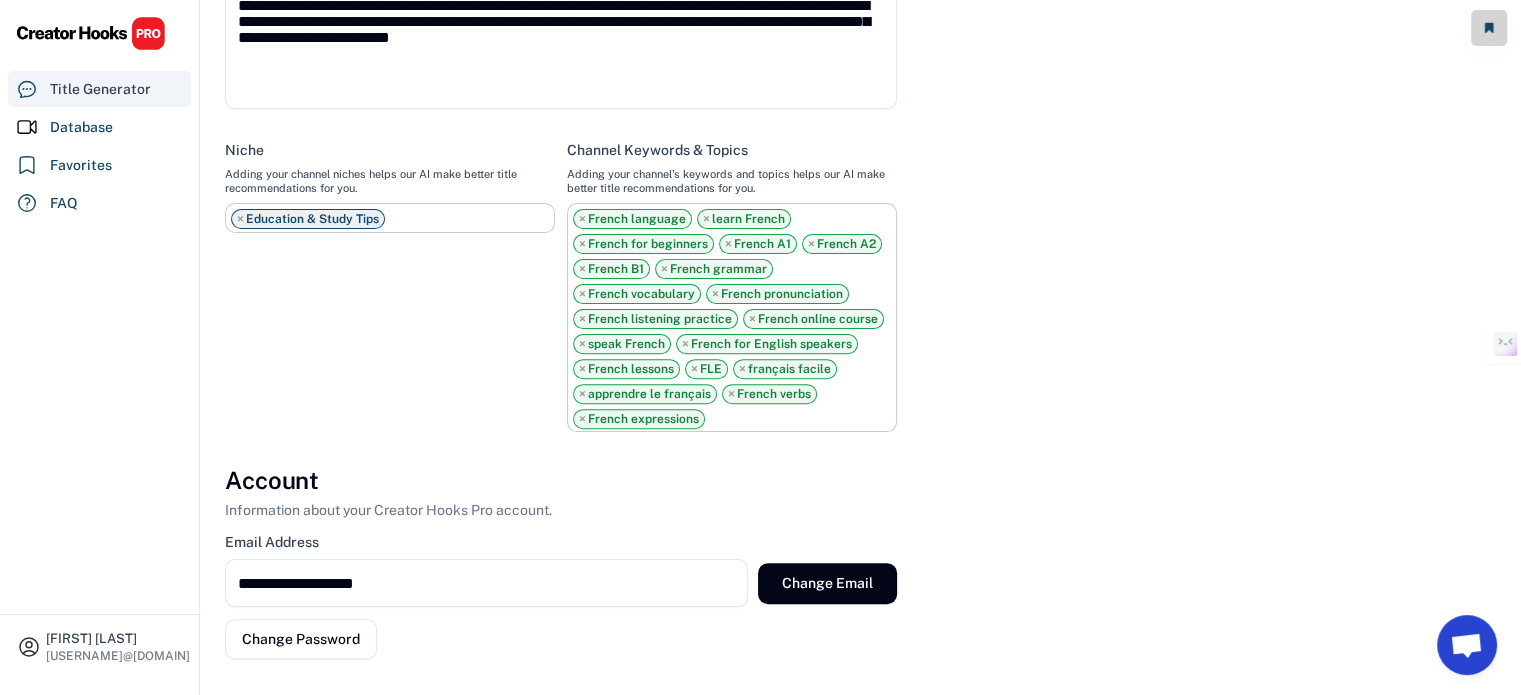 click on "Title Generator" at bounding box center (100, 89) 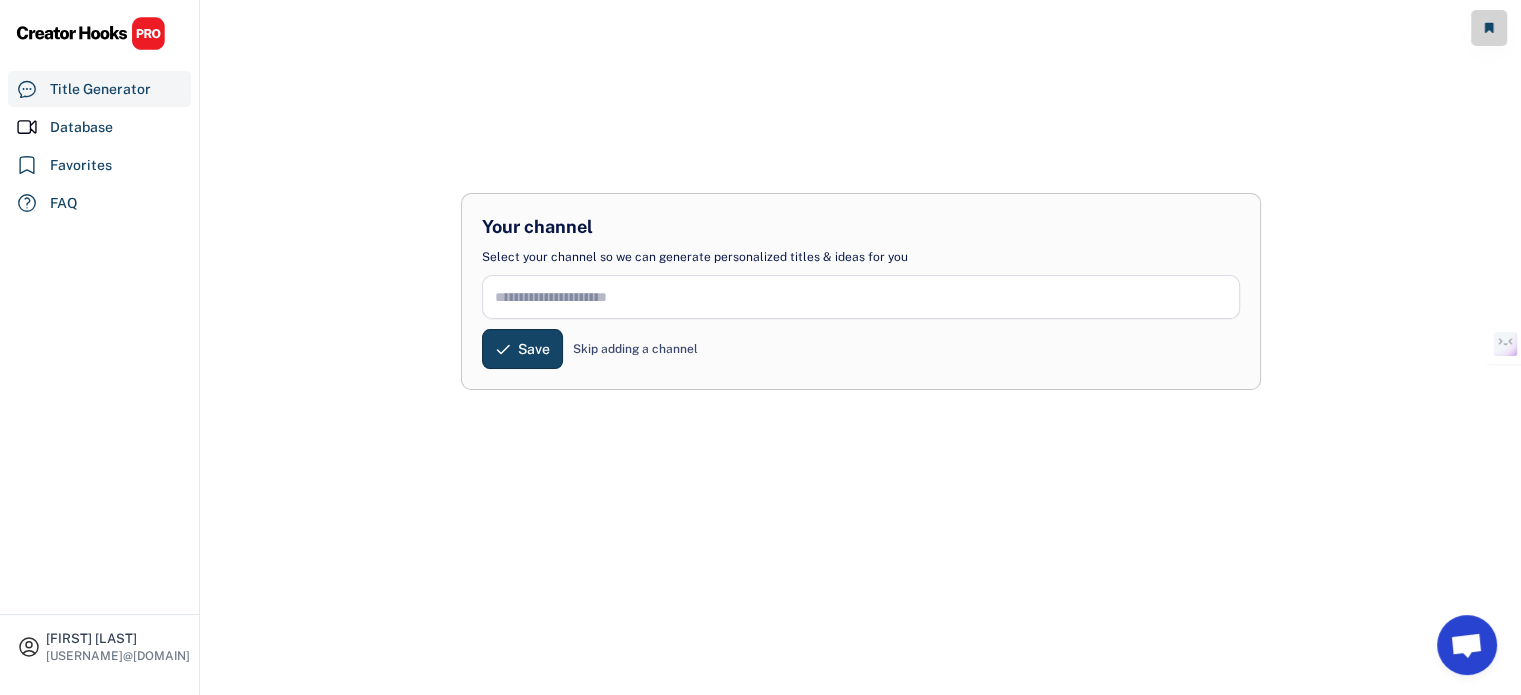 scroll, scrollTop: 72, scrollLeft: 0, axis: vertical 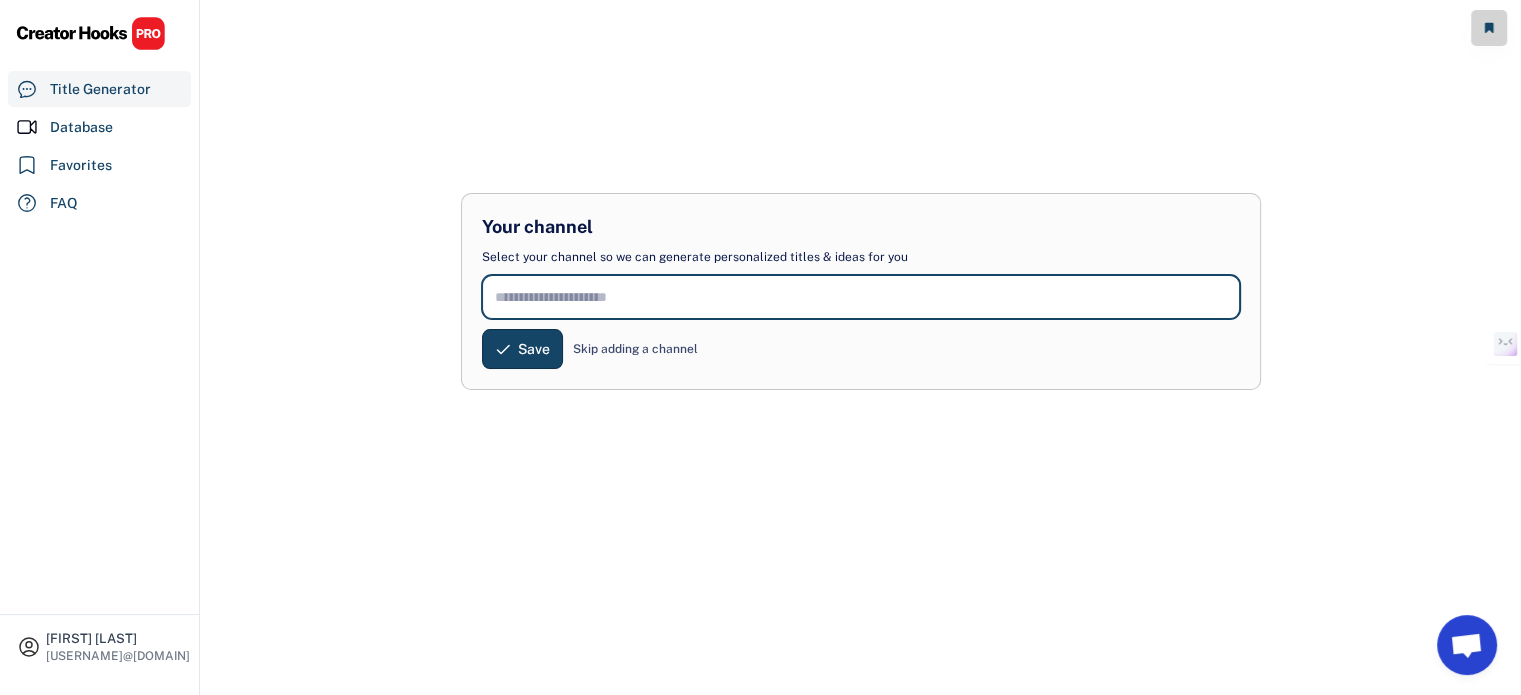 click at bounding box center (861, 297) 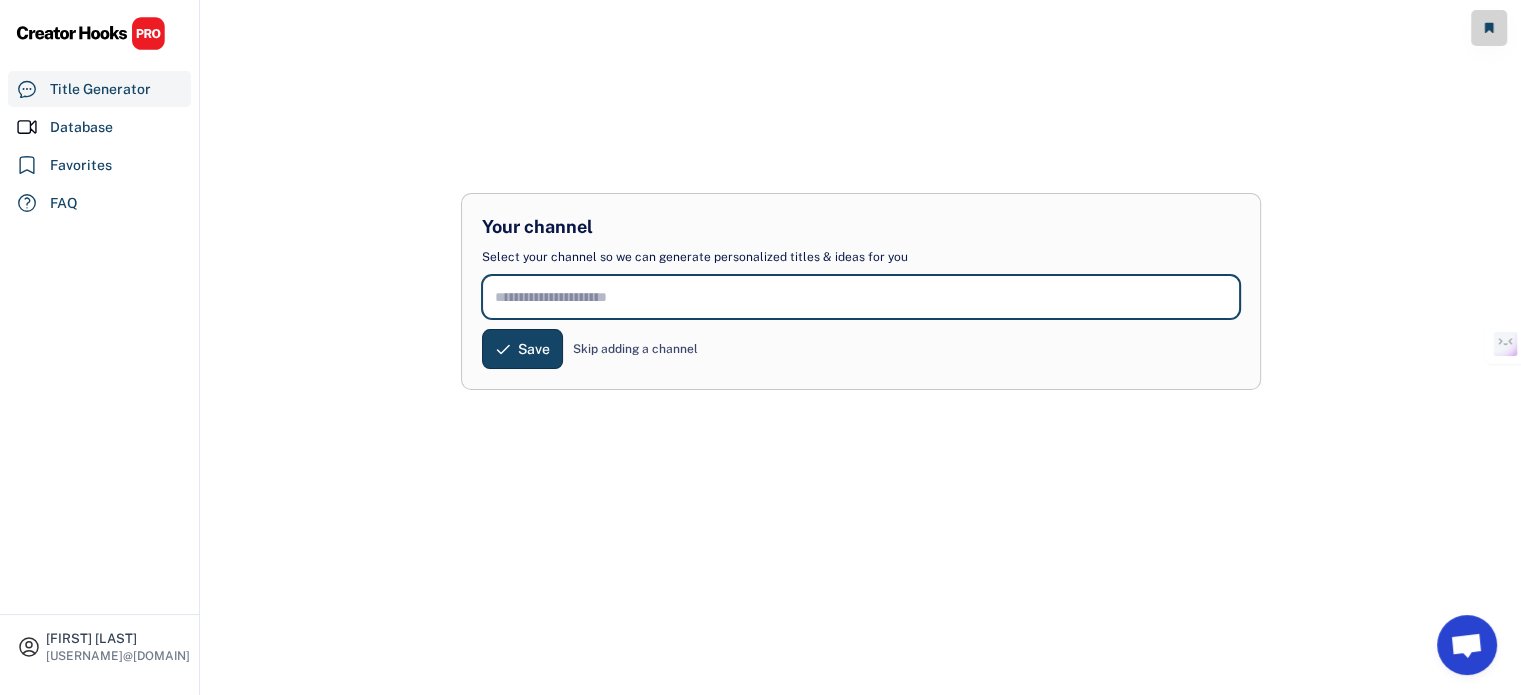 paste on "**********" 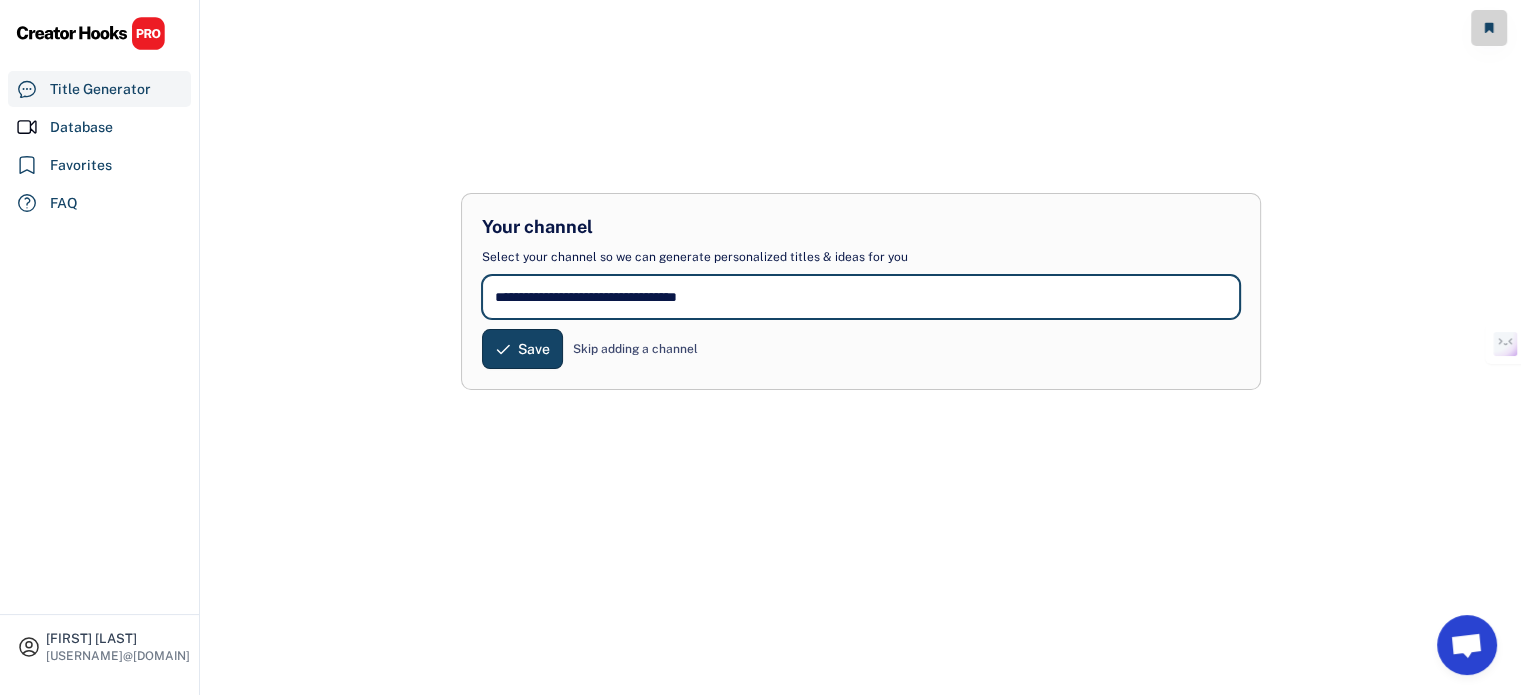 scroll, scrollTop: 0, scrollLeft: 0, axis: both 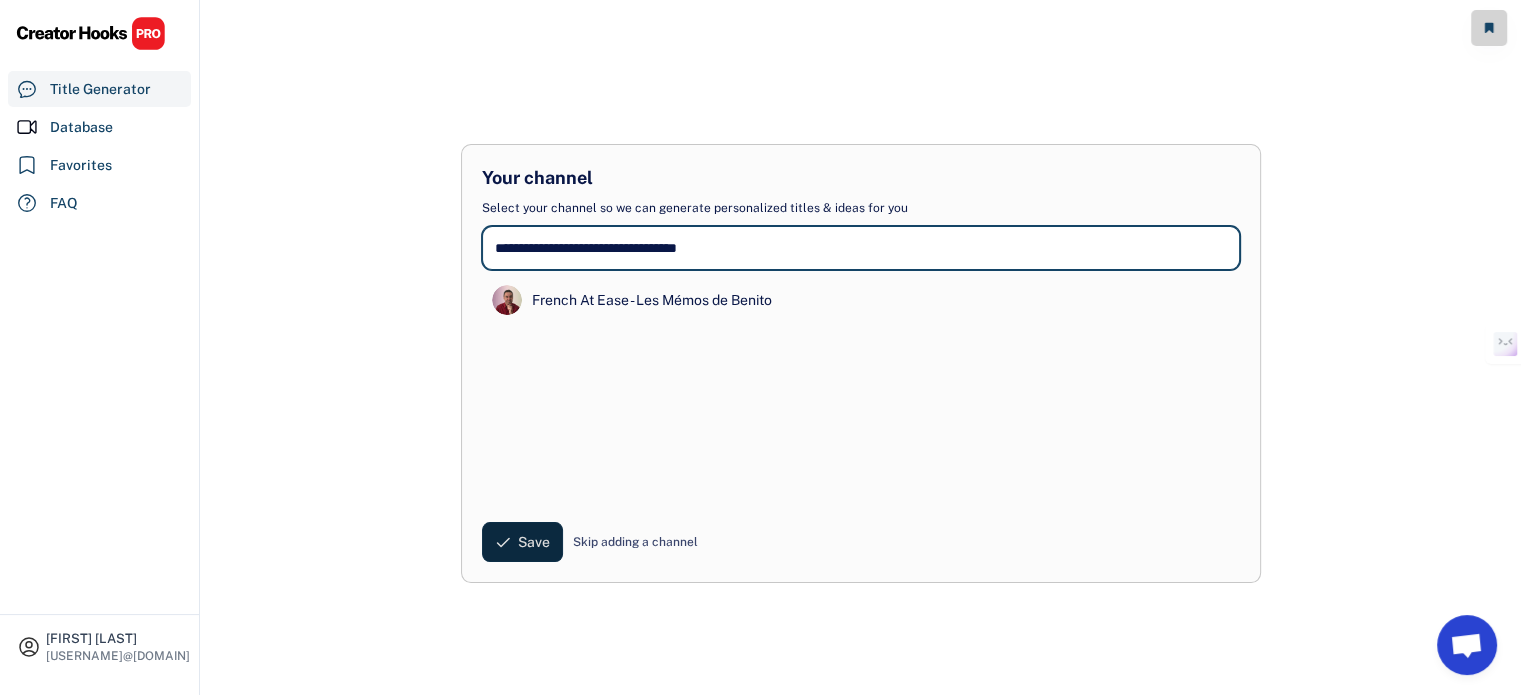 type on "**********" 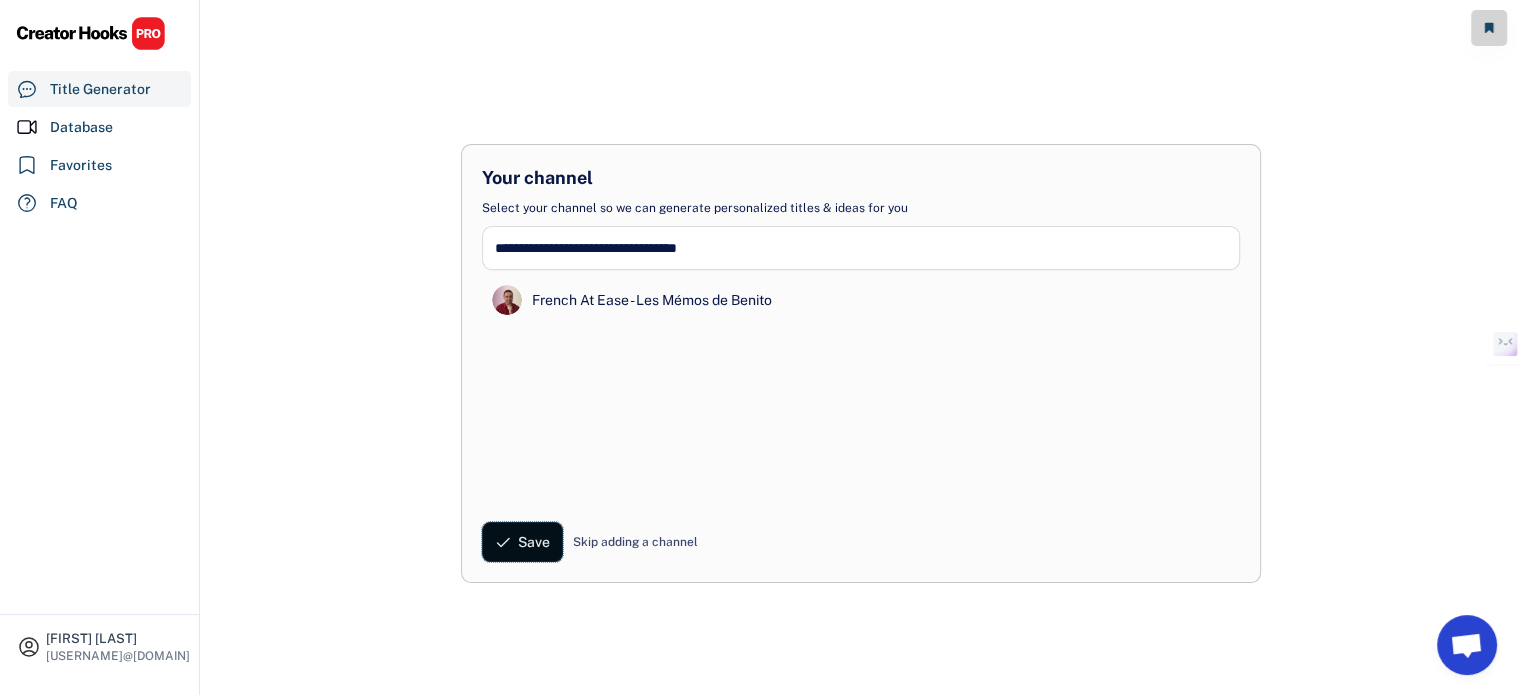 click on "Save" at bounding box center [522, 542] 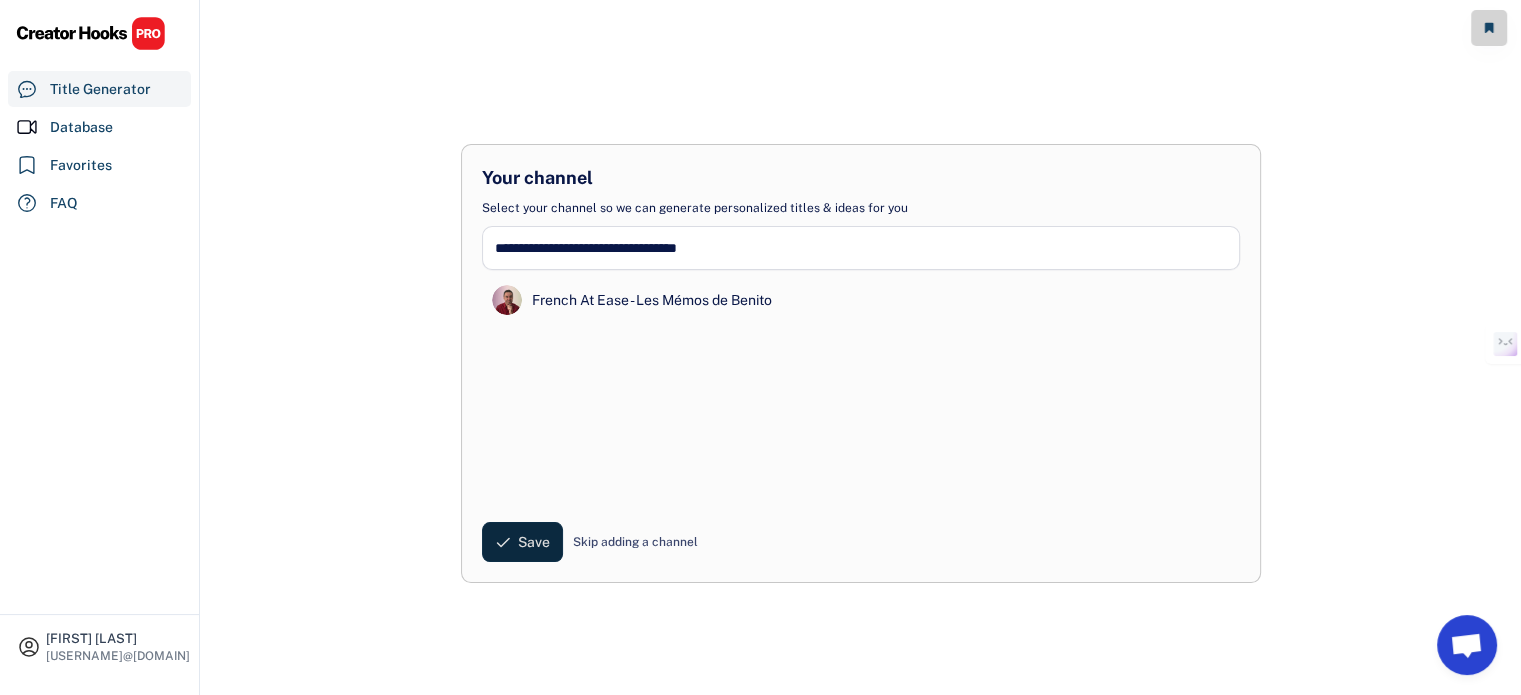 click on "Save" at bounding box center [522, 542] 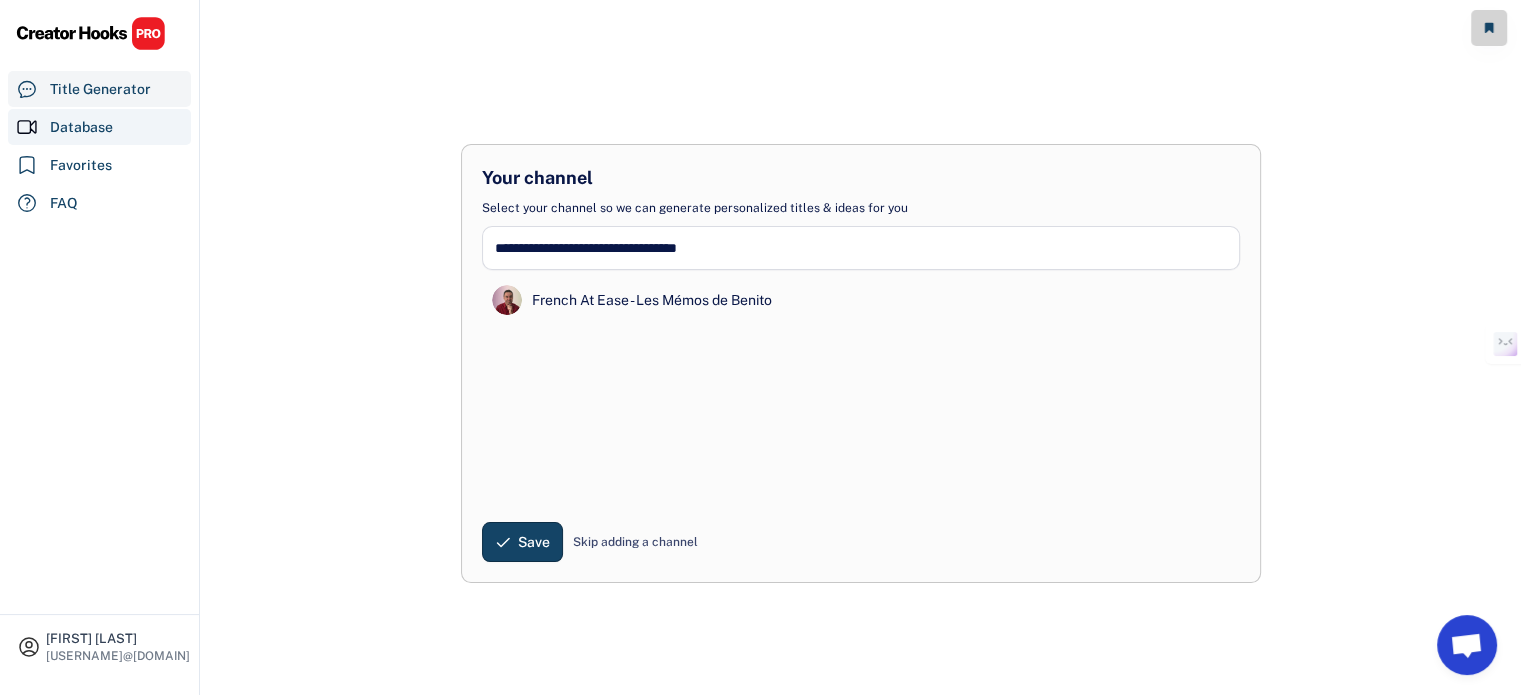 click on "Database" at bounding box center [81, 127] 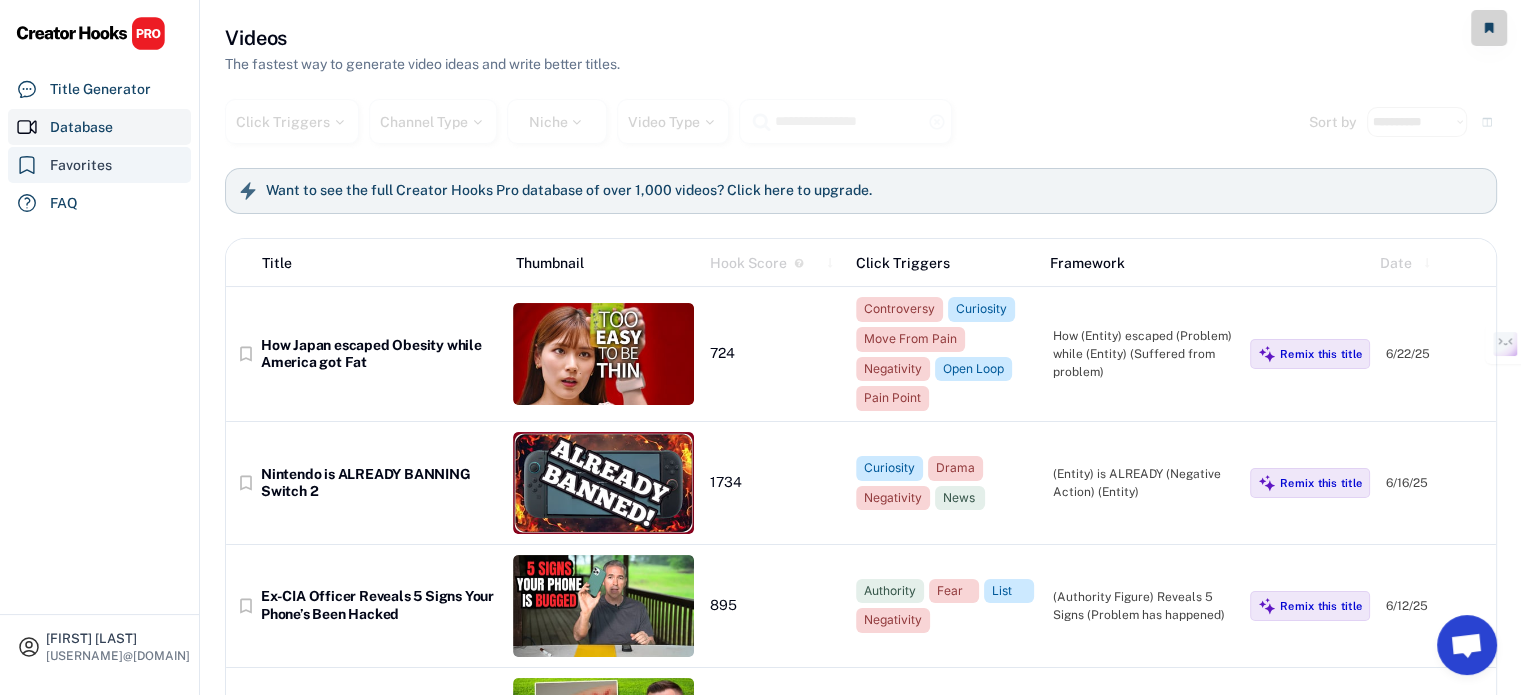 click on "Favorites" at bounding box center [81, 165] 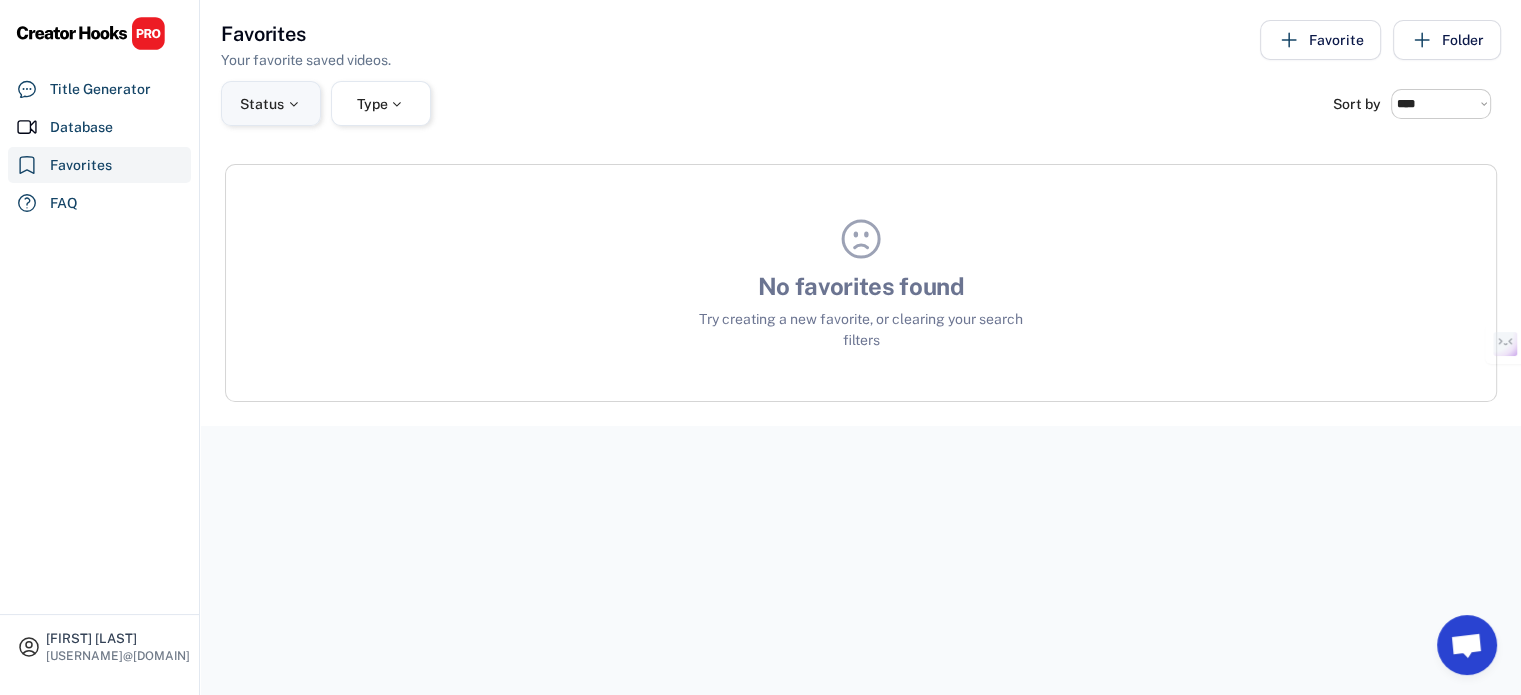 click on "Status" at bounding box center [271, 104] 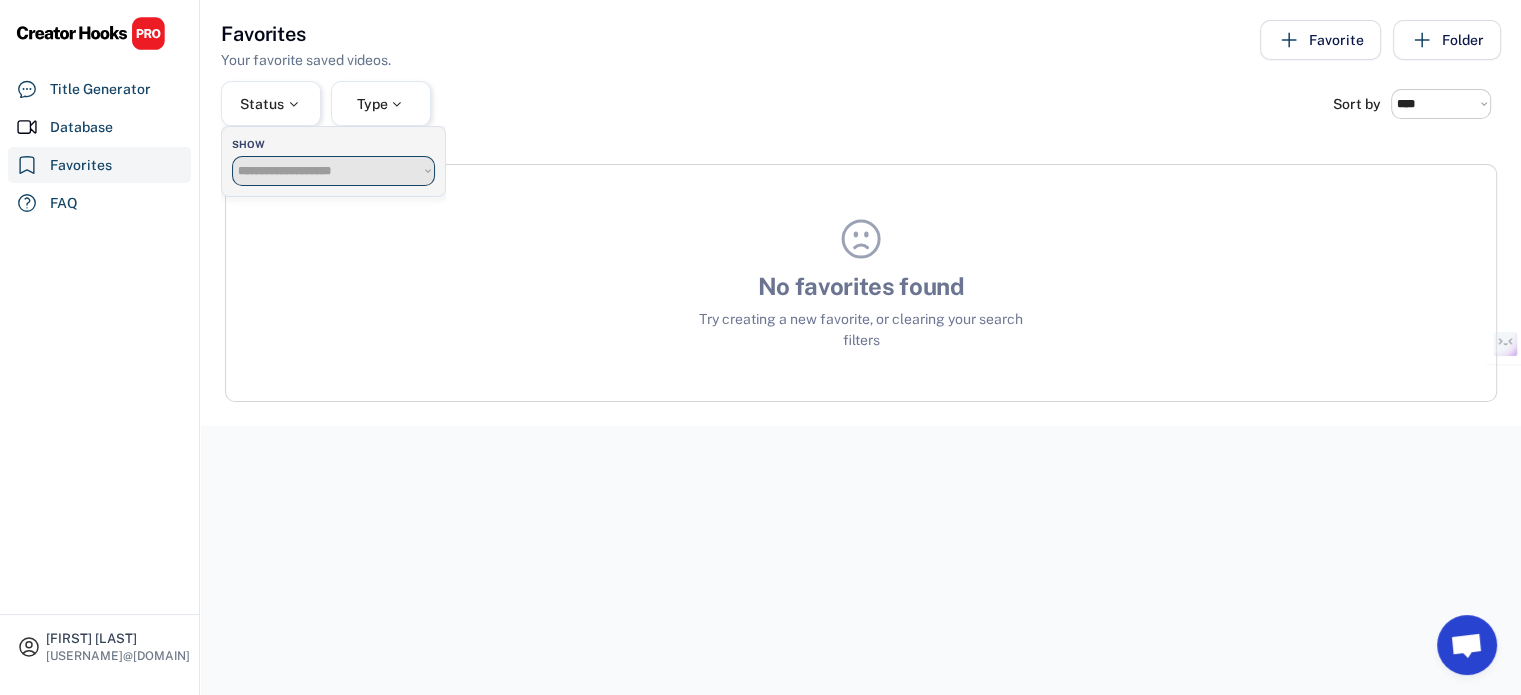 click on "**********" at bounding box center [333, 171] 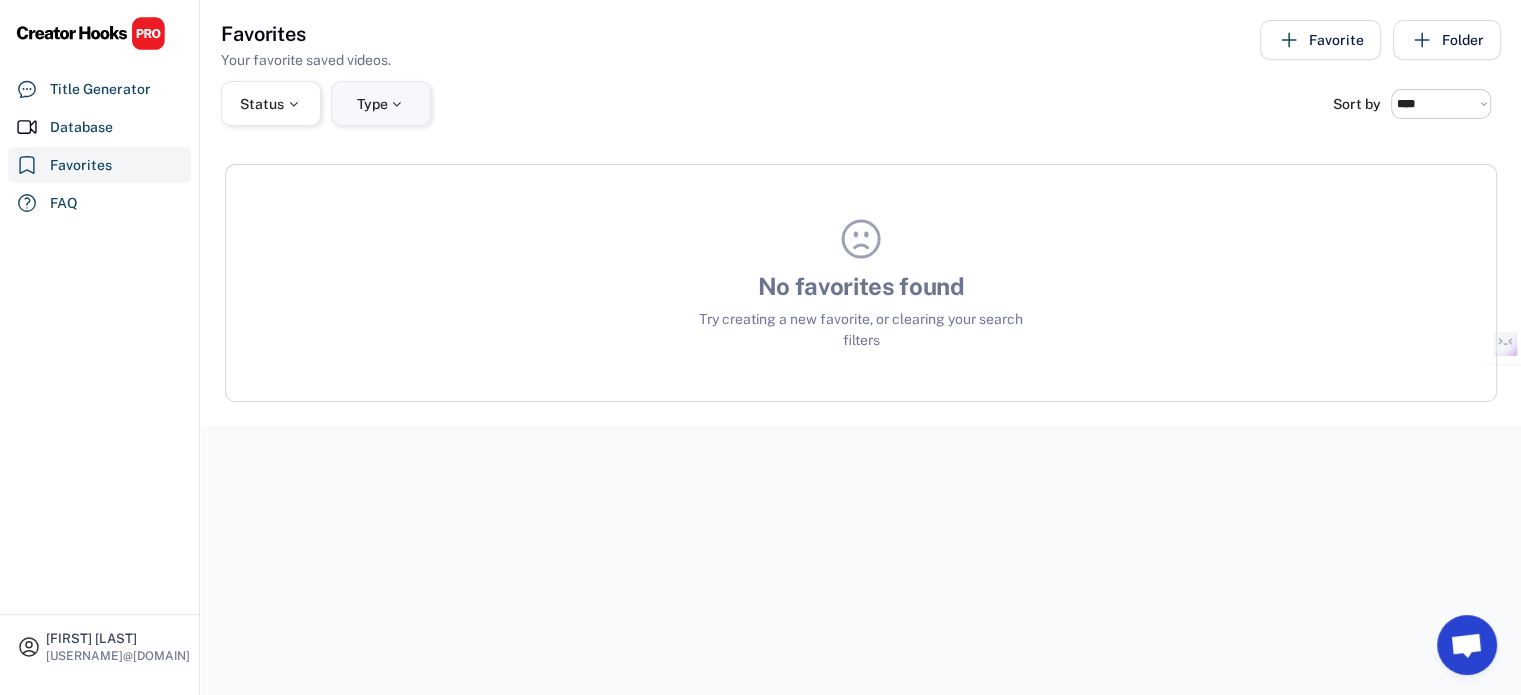click on "Type" at bounding box center (381, 103) 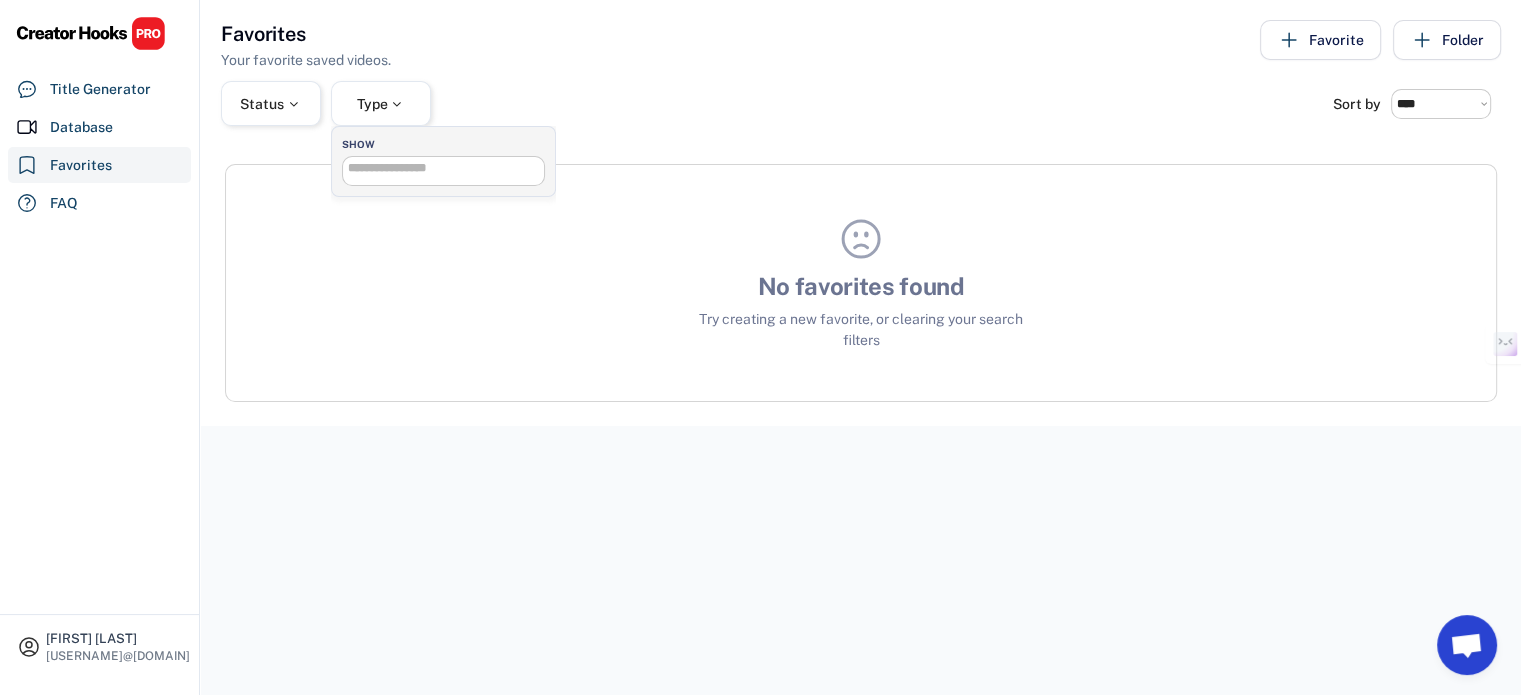 click at bounding box center [443, 171] 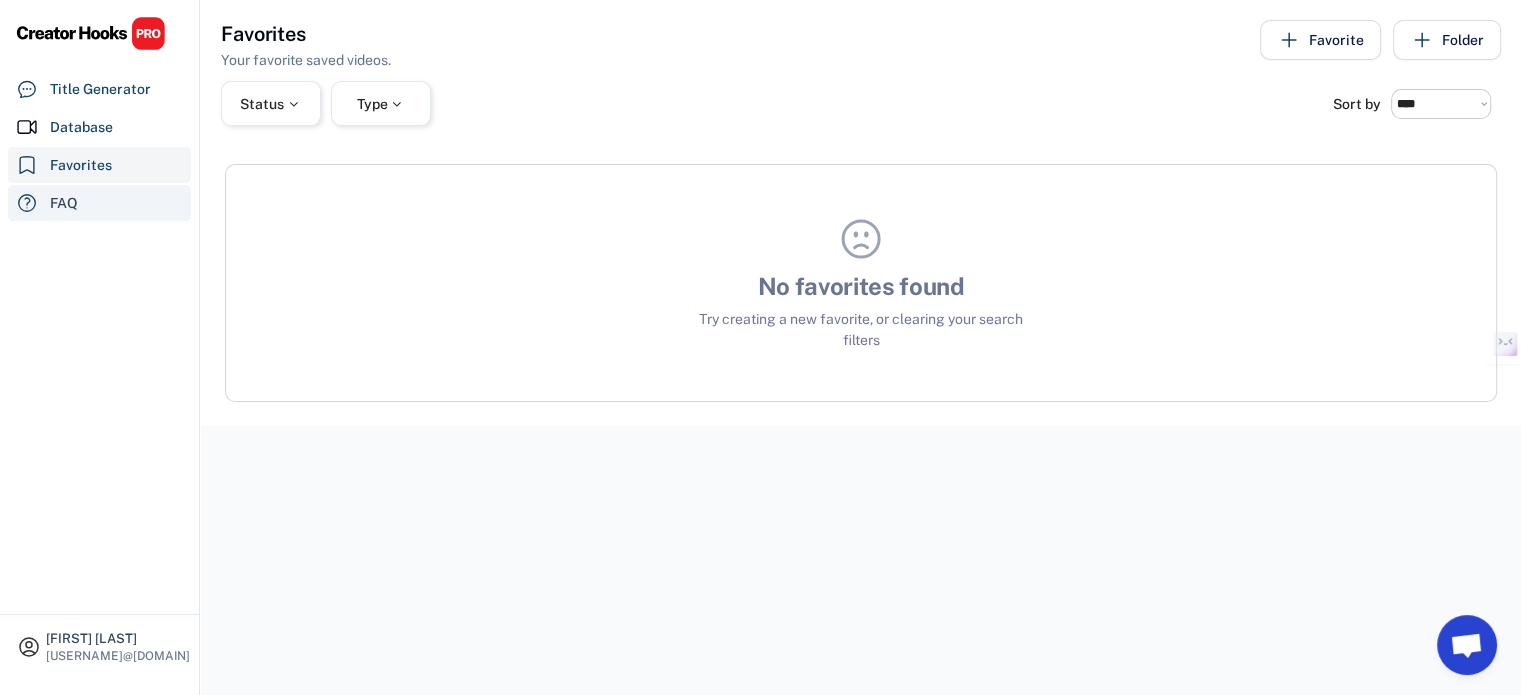 click on "FAQ" at bounding box center [64, 203] 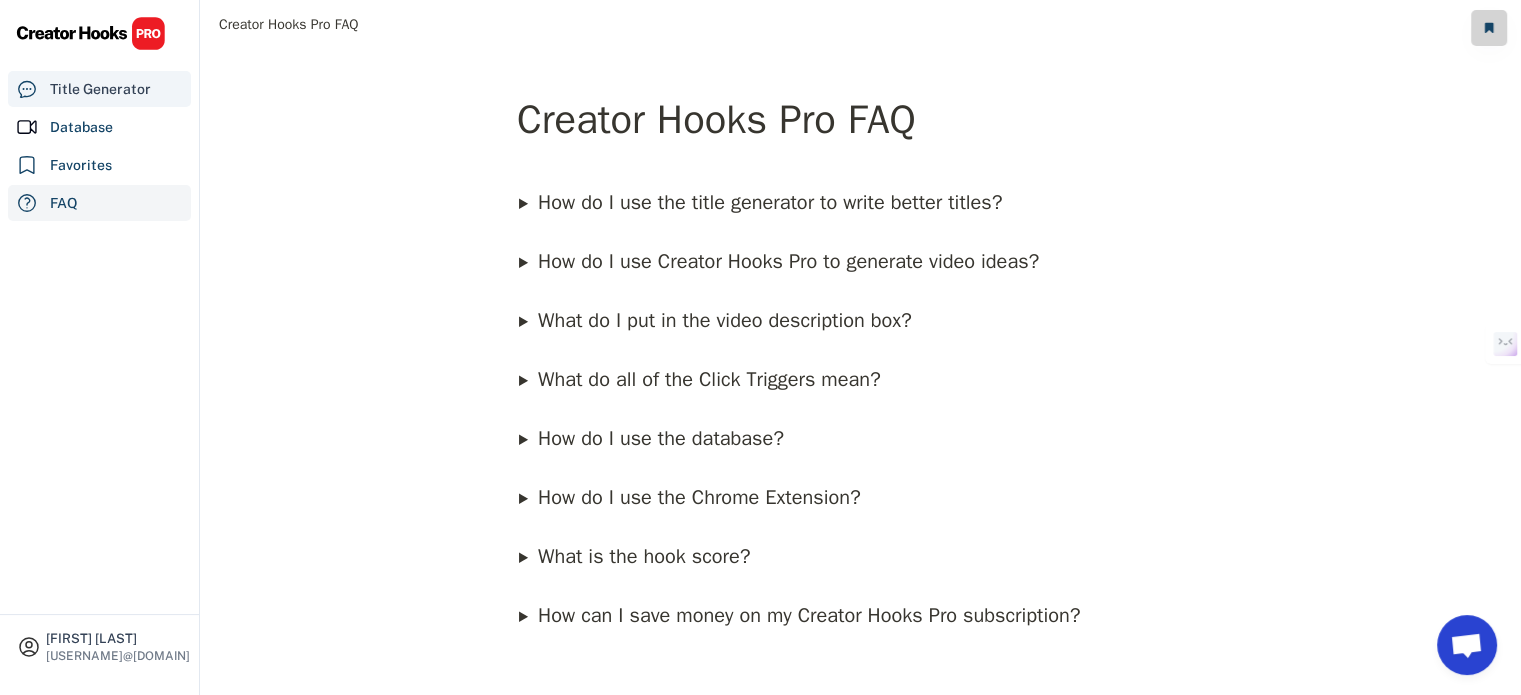click on "Title Generator" at bounding box center [100, 89] 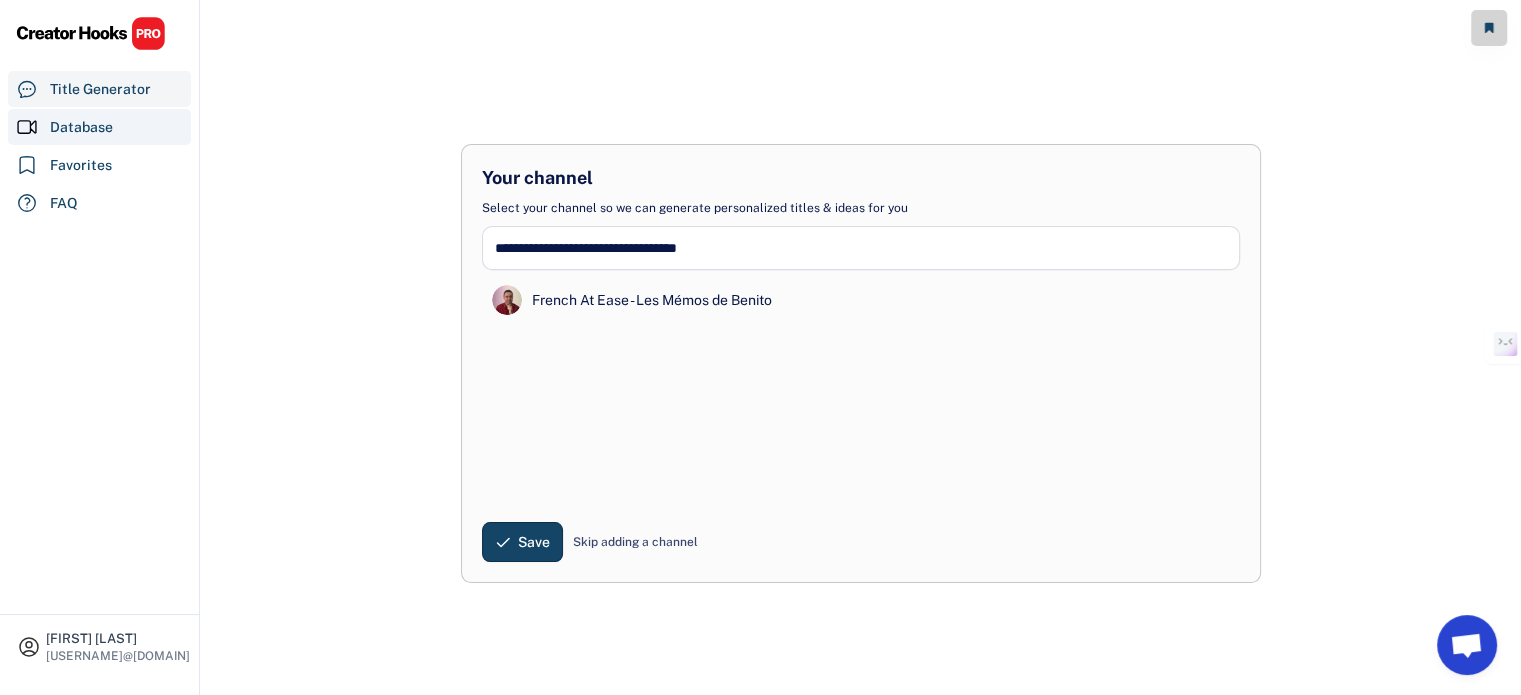 click on "Database" at bounding box center (81, 127) 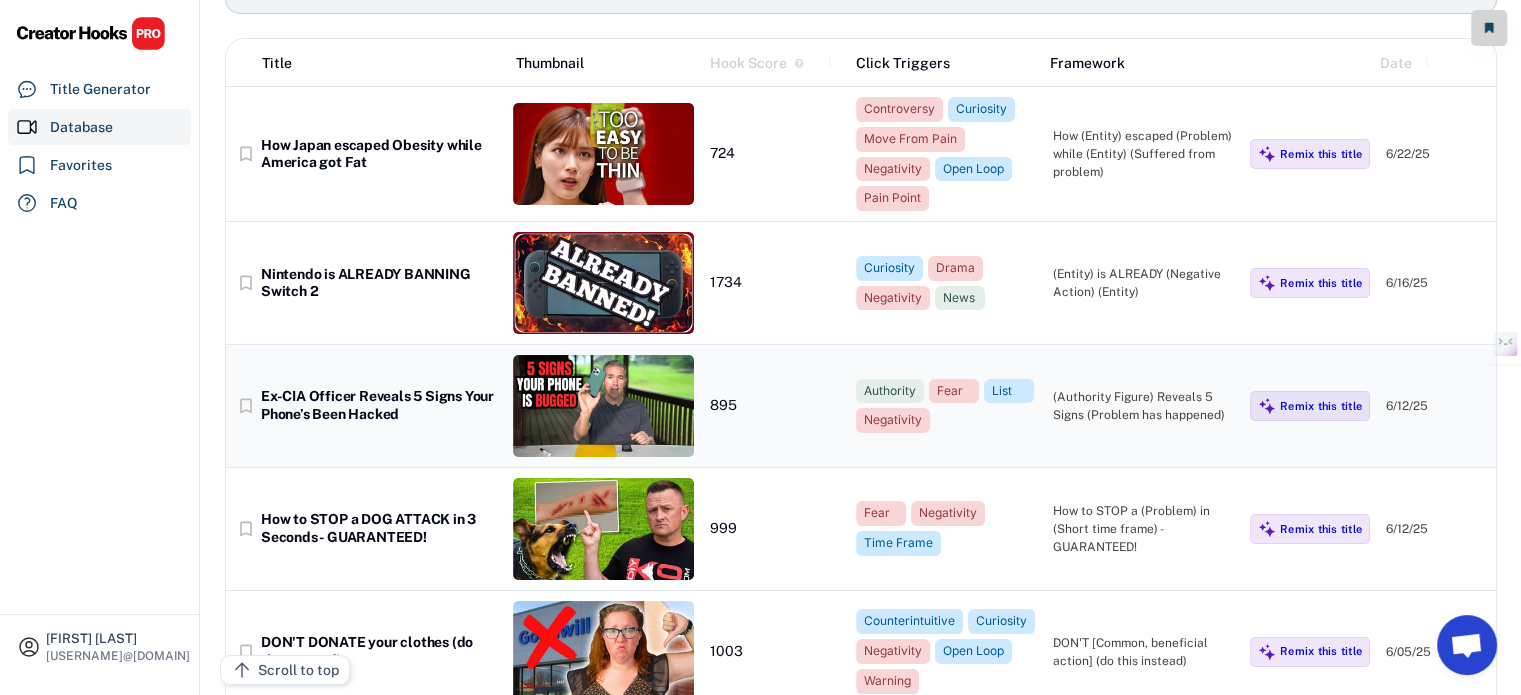 scroll, scrollTop: 300, scrollLeft: 0, axis: vertical 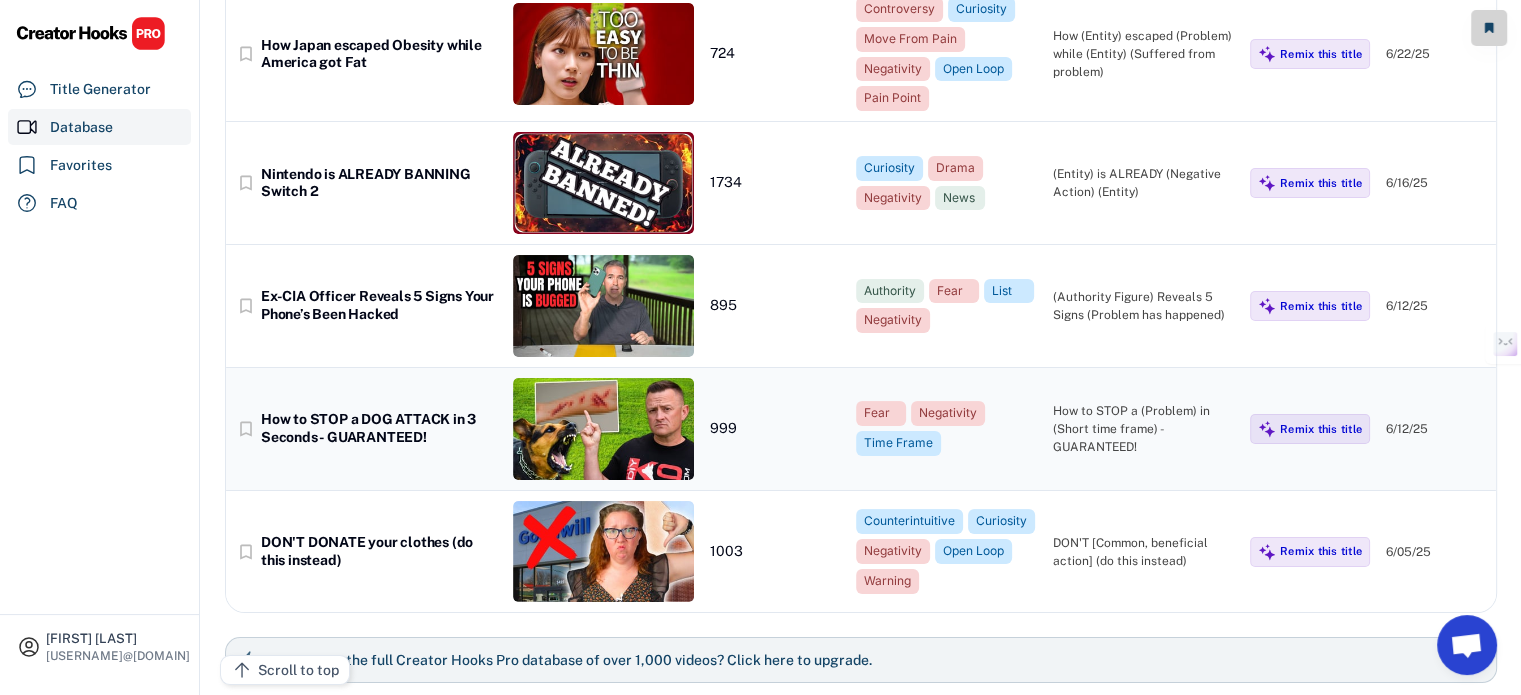 click on "How to STOP a DOG ATTACK in 3 Seconds - GUARANTEED!" at bounding box center (379, 428) 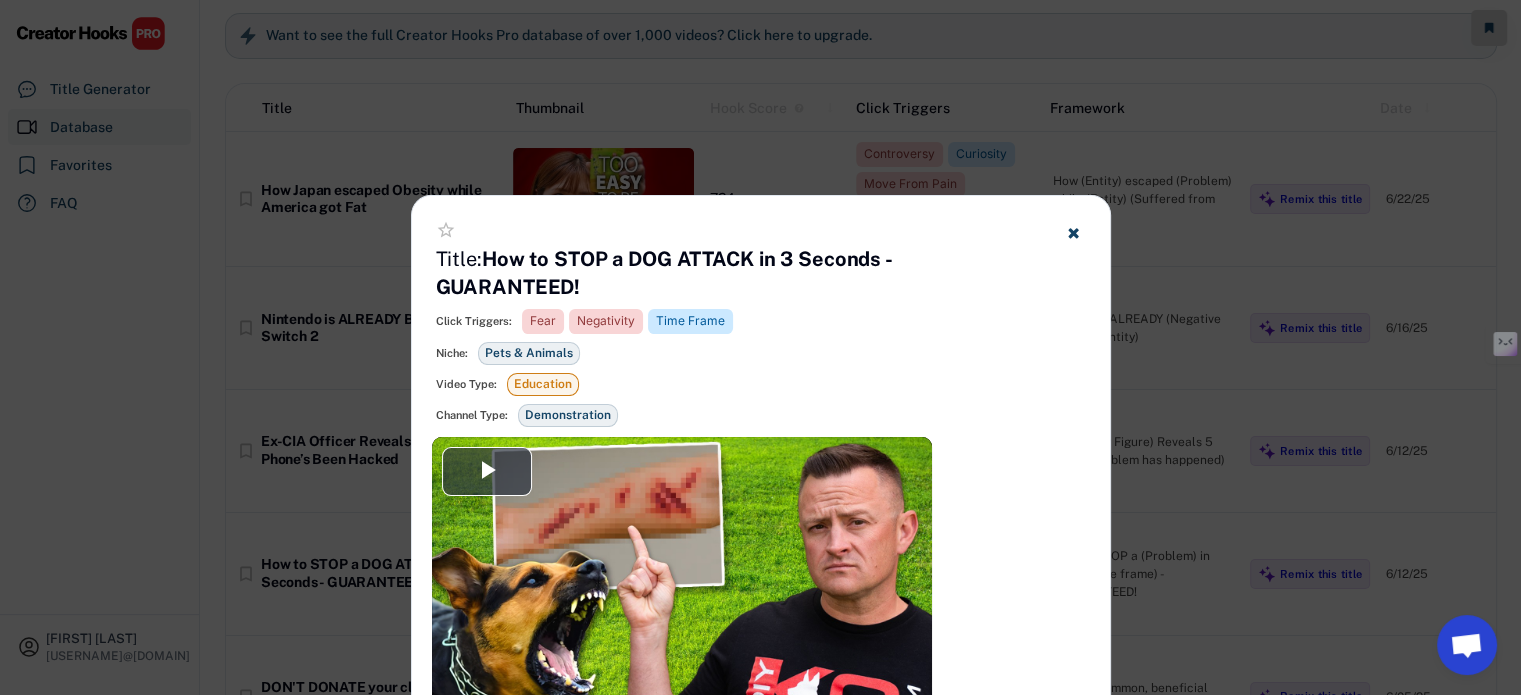 scroll, scrollTop: 9, scrollLeft: 0, axis: vertical 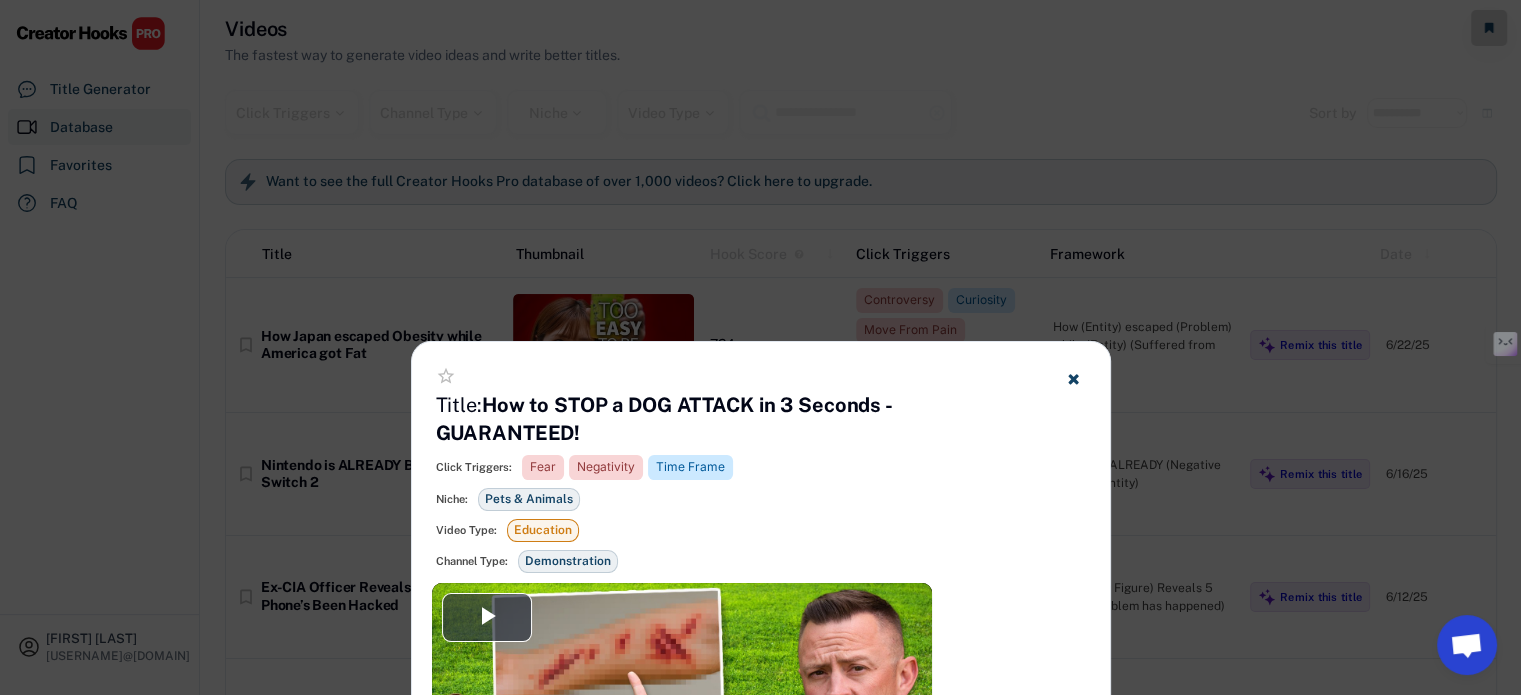 click 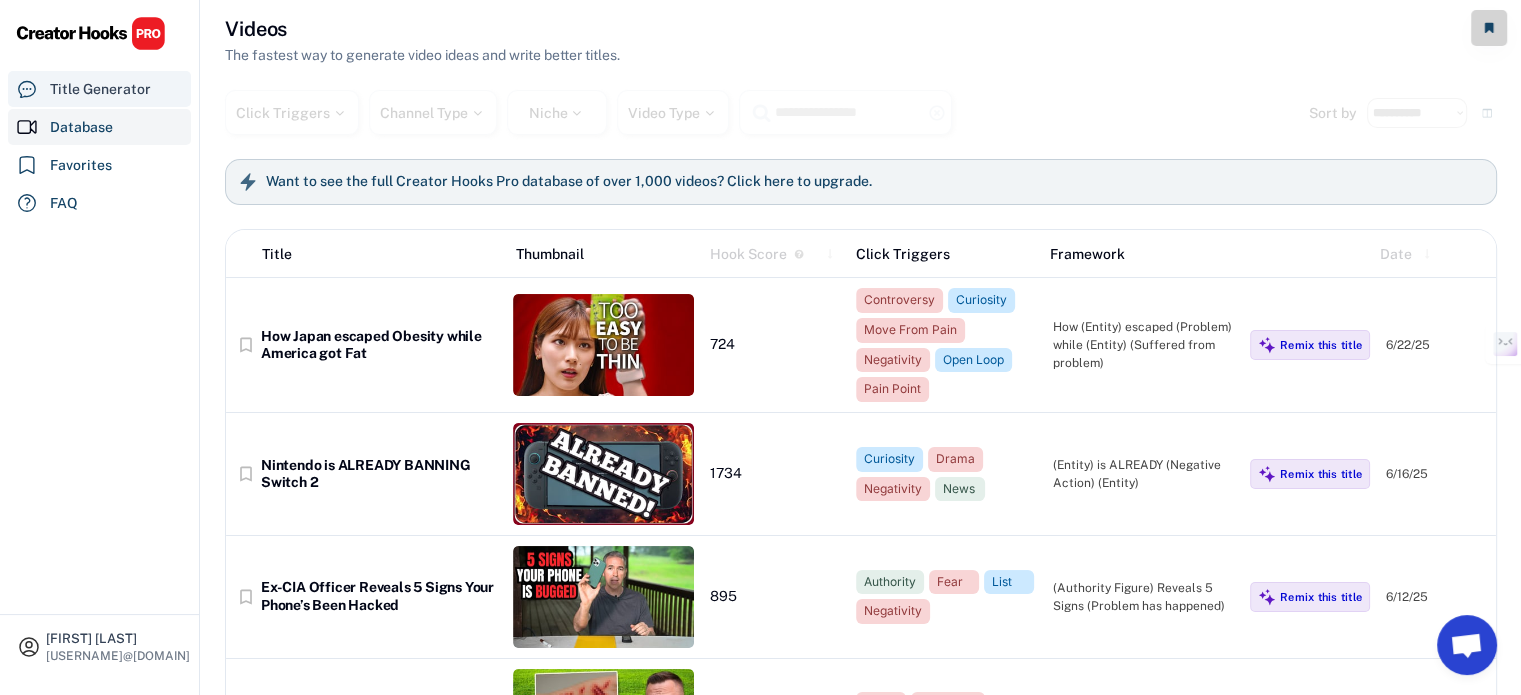 click on "Title Generator" at bounding box center (100, 89) 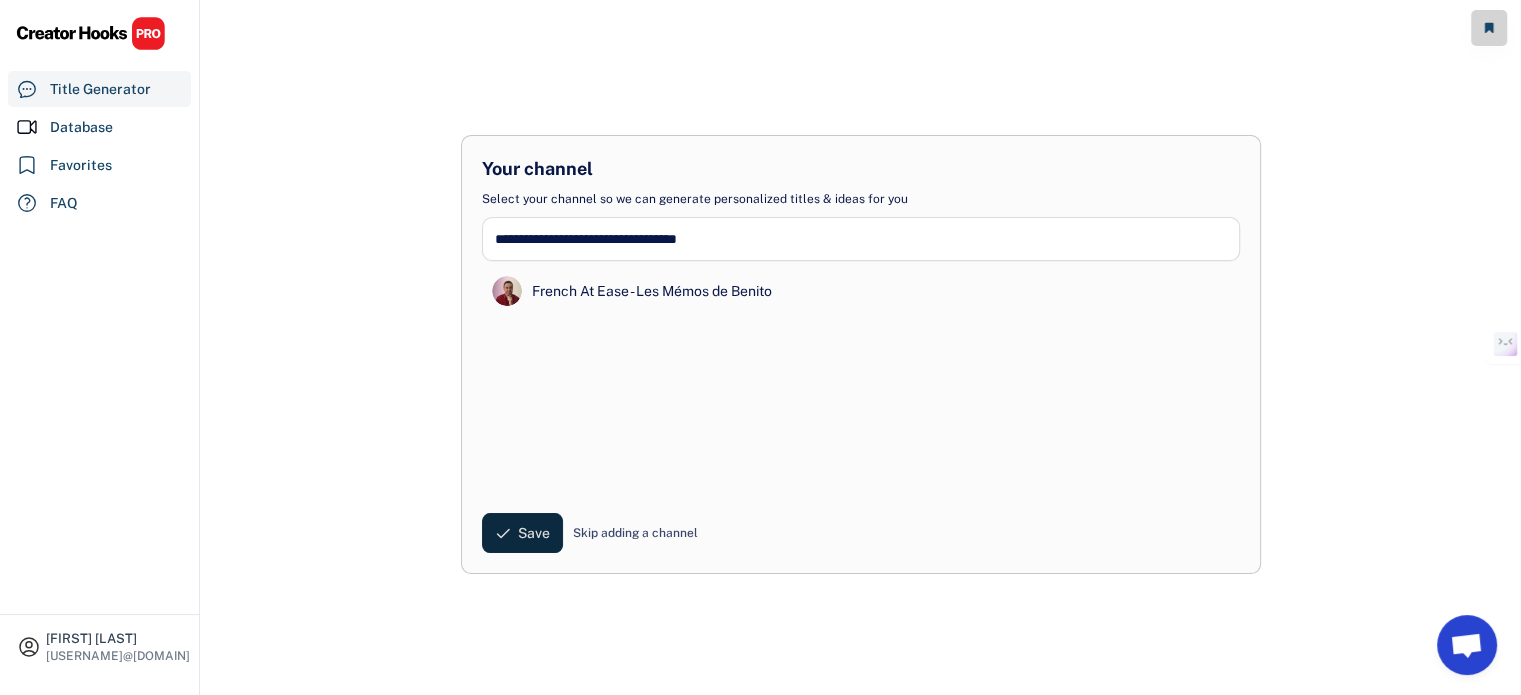 click on "Save" at bounding box center (534, 533) 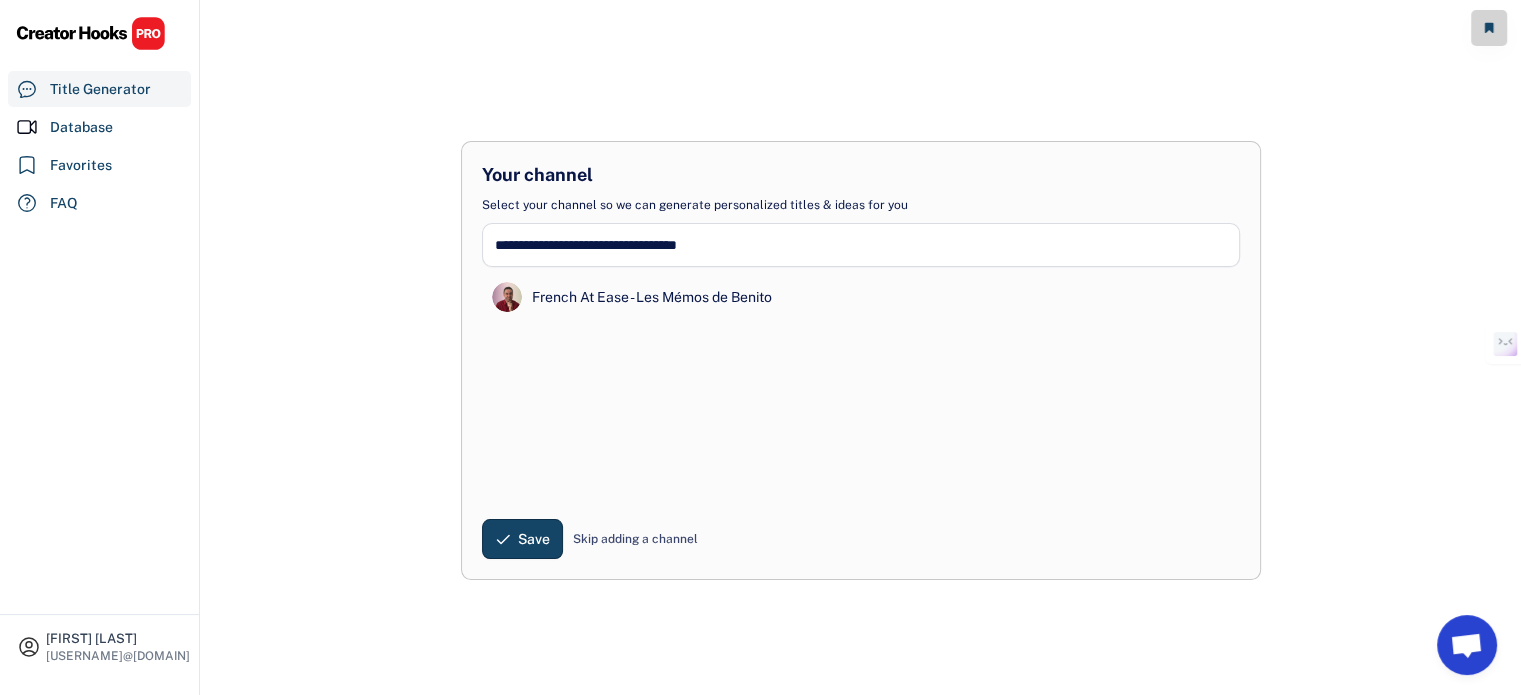 scroll, scrollTop: 0, scrollLeft: 0, axis: both 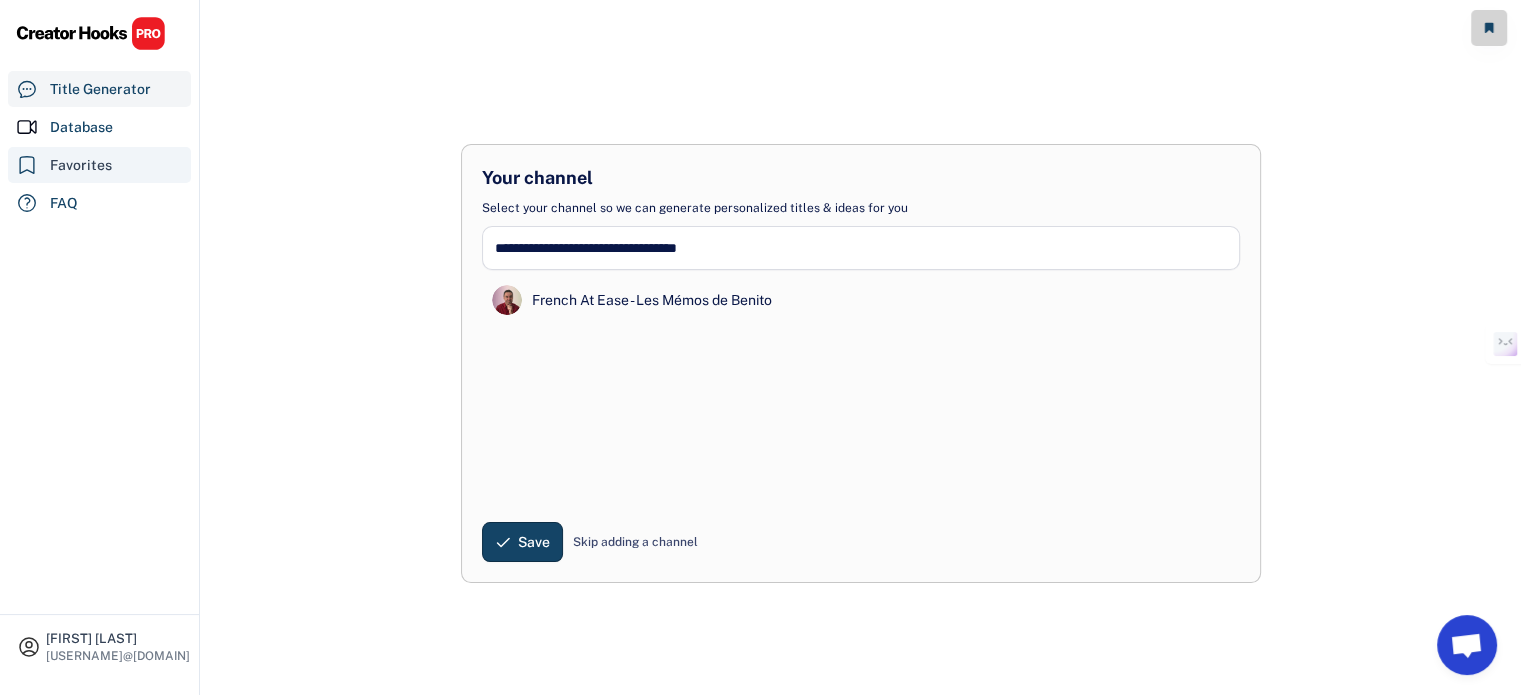 click on "Favorites" at bounding box center [81, 165] 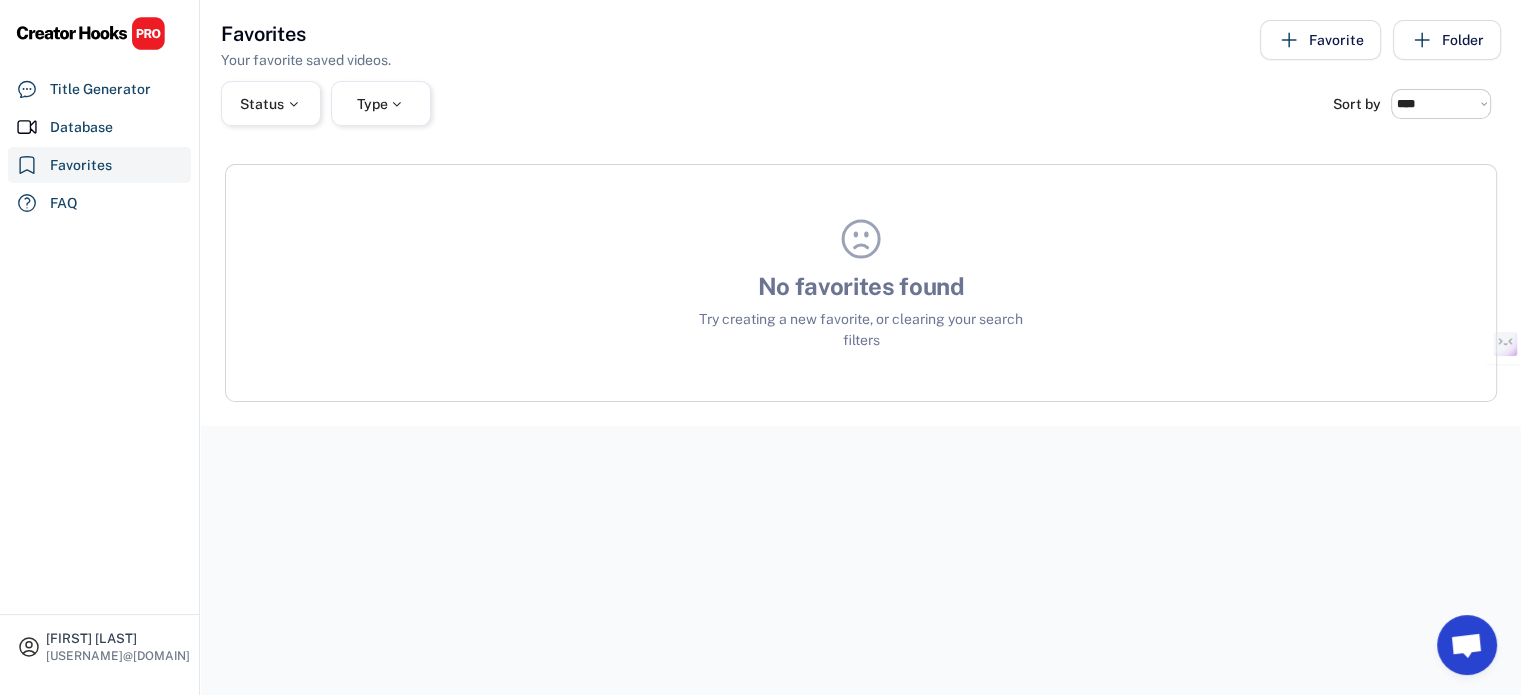 click at bounding box center (91, 33) 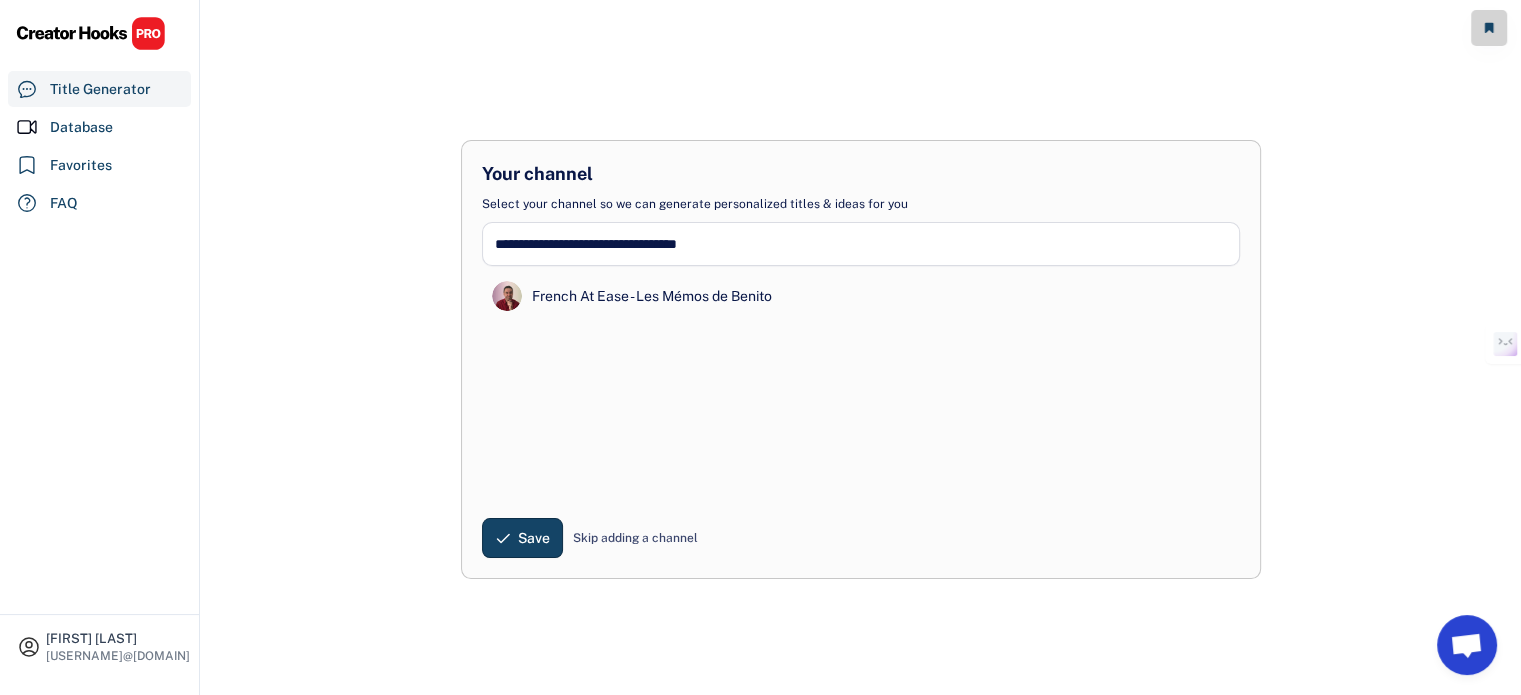 scroll, scrollTop: 0, scrollLeft: 0, axis: both 